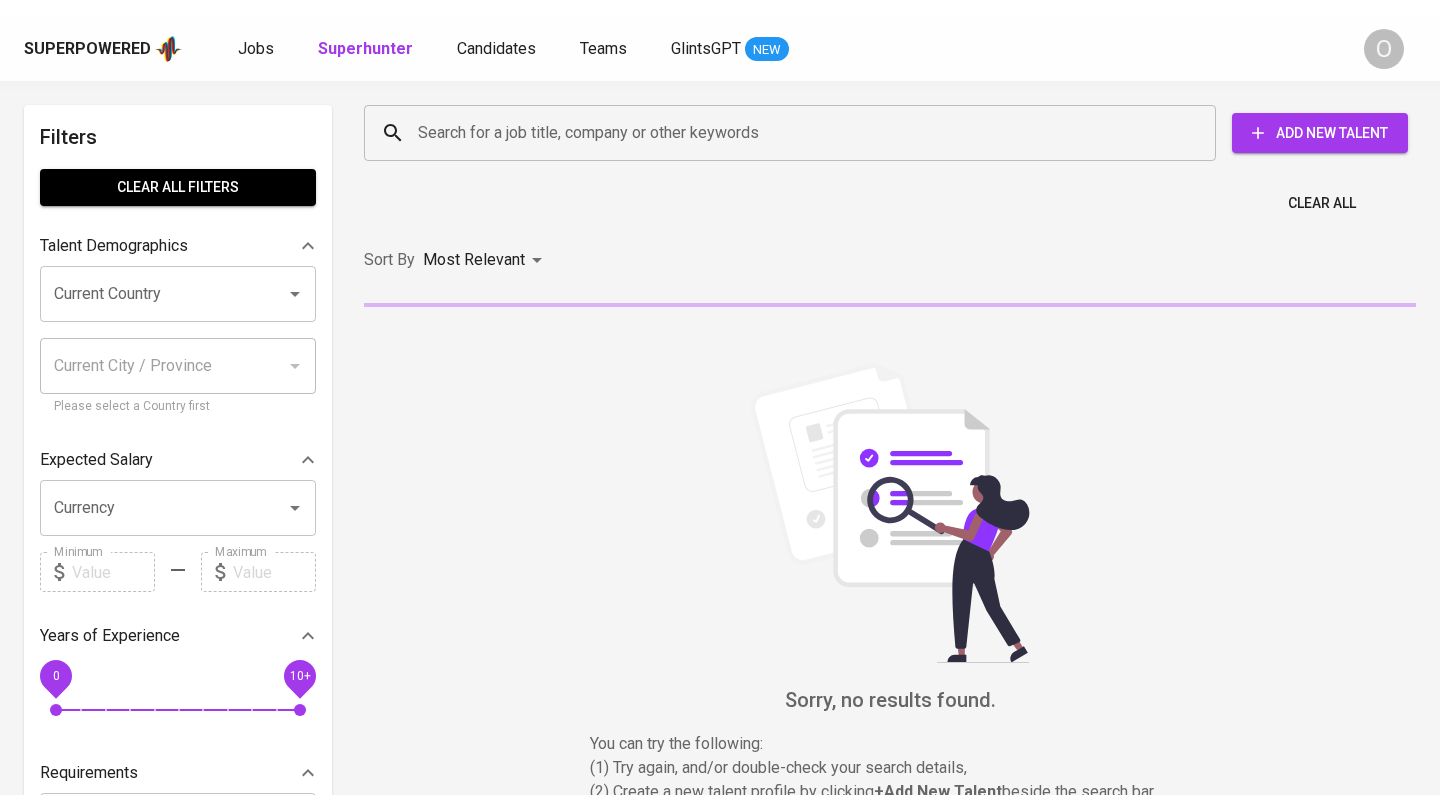 scroll, scrollTop: 0, scrollLeft: 0, axis: both 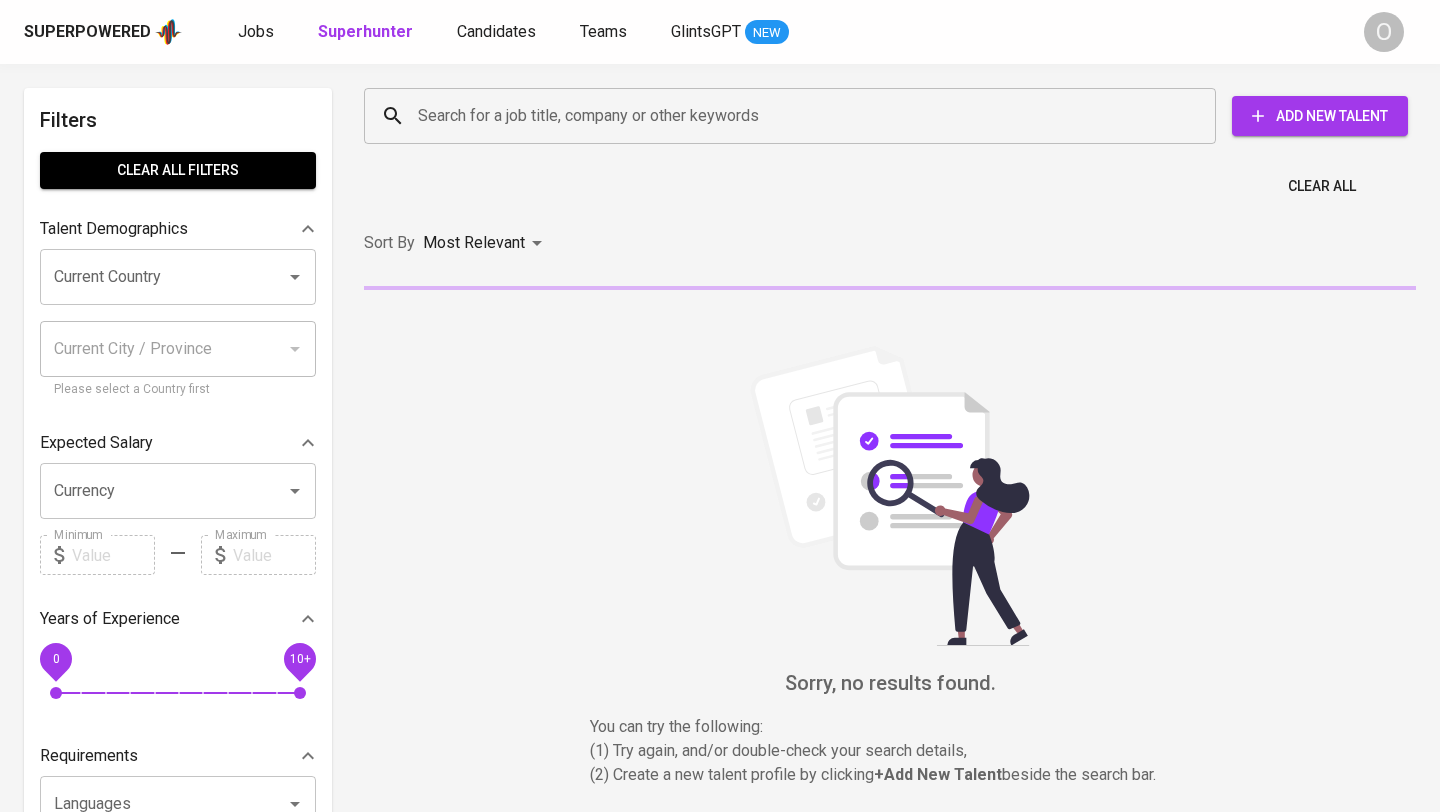 click on "Search for a job title, company or other keywords" at bounding box center (795, 116) 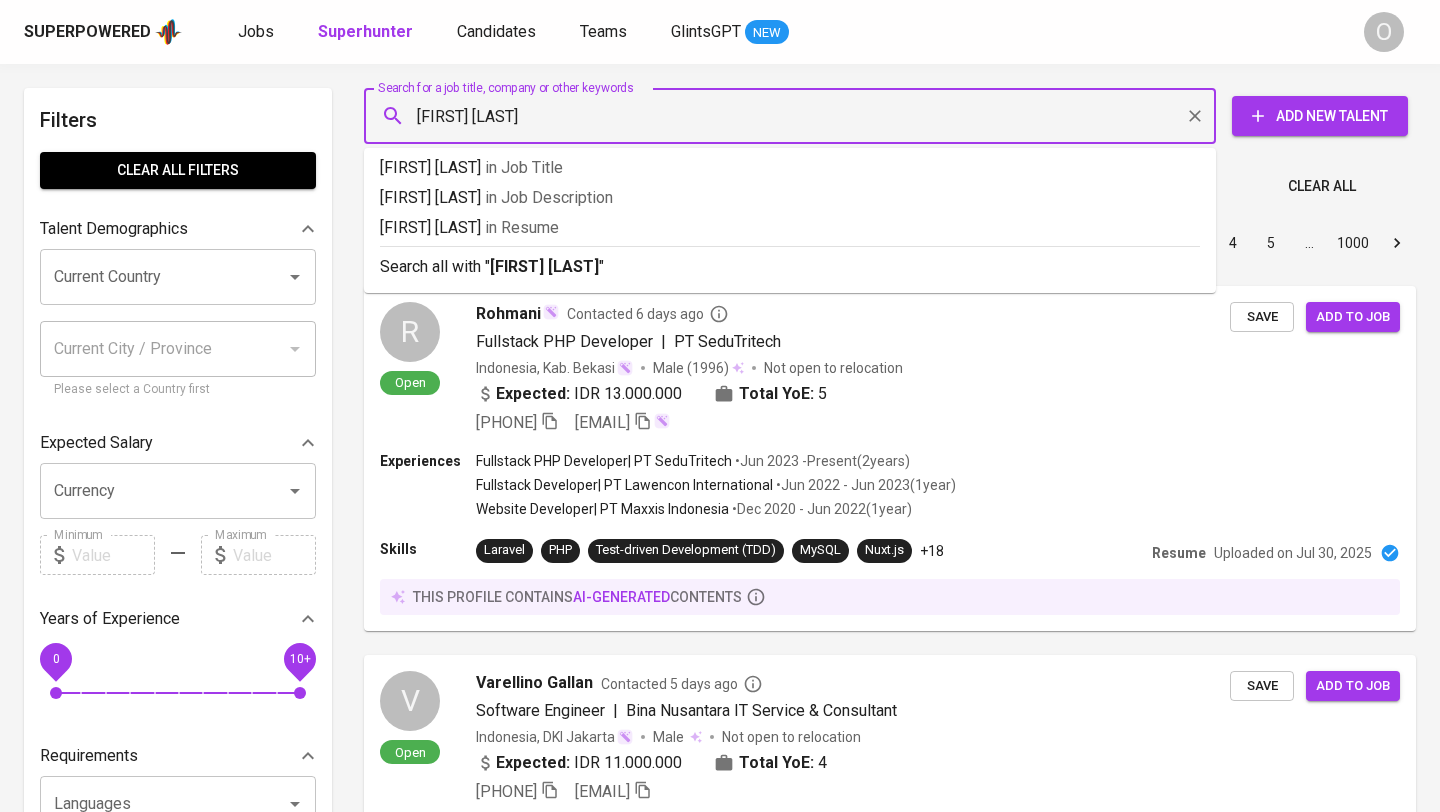 type on "[FIRST] [LAST]" 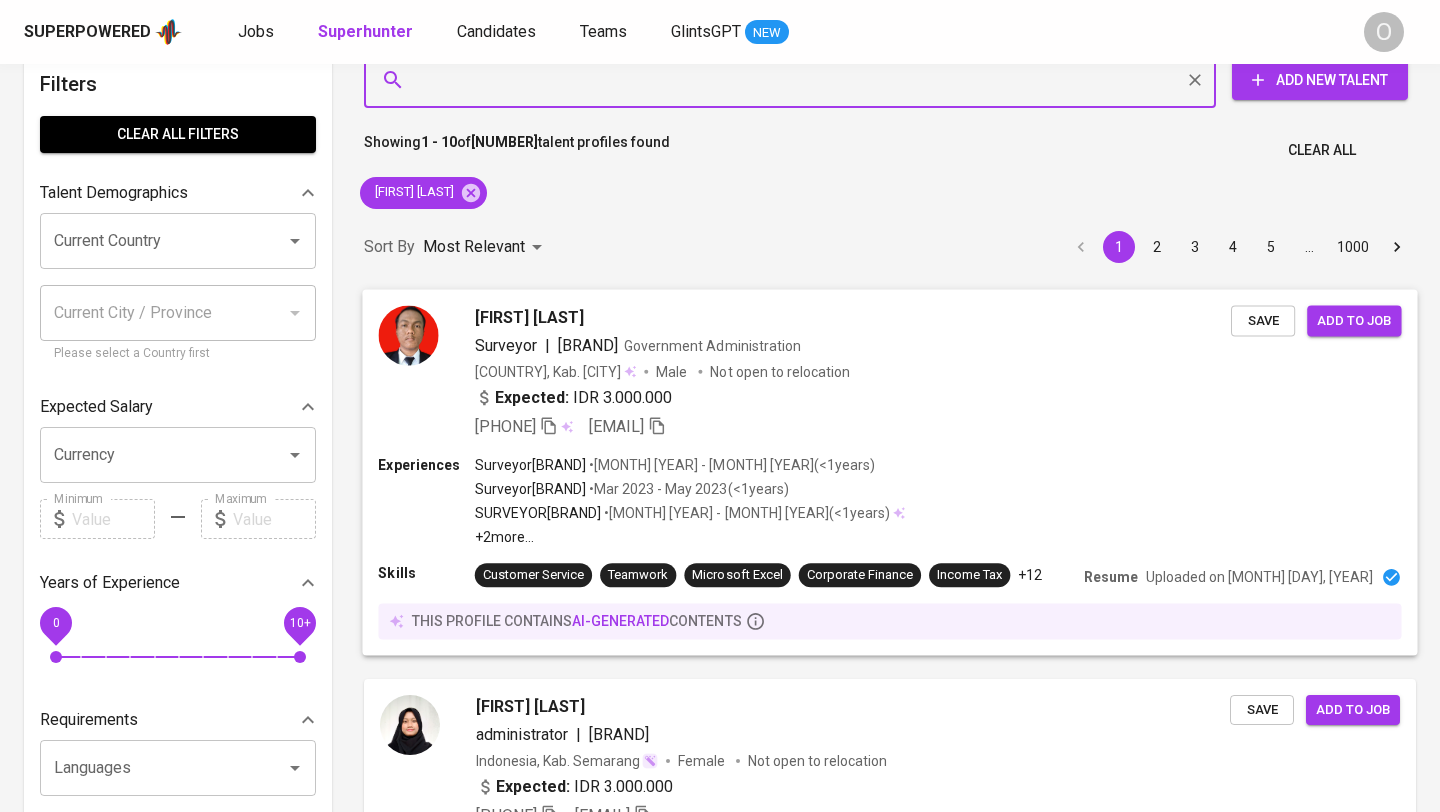 scroll, scrollTop: 0, scrollLeft: 0, axis: both 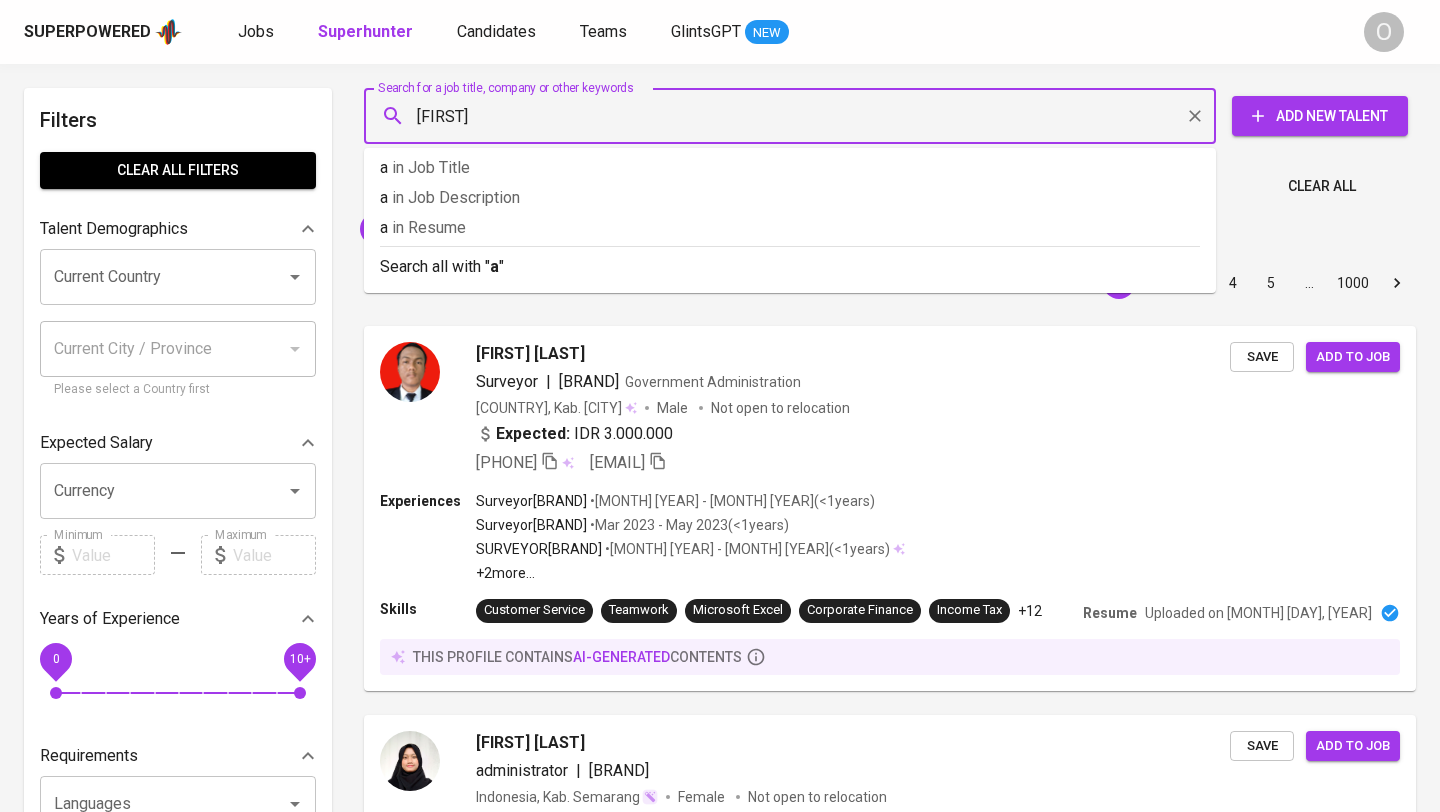 type on "[FIRST]" 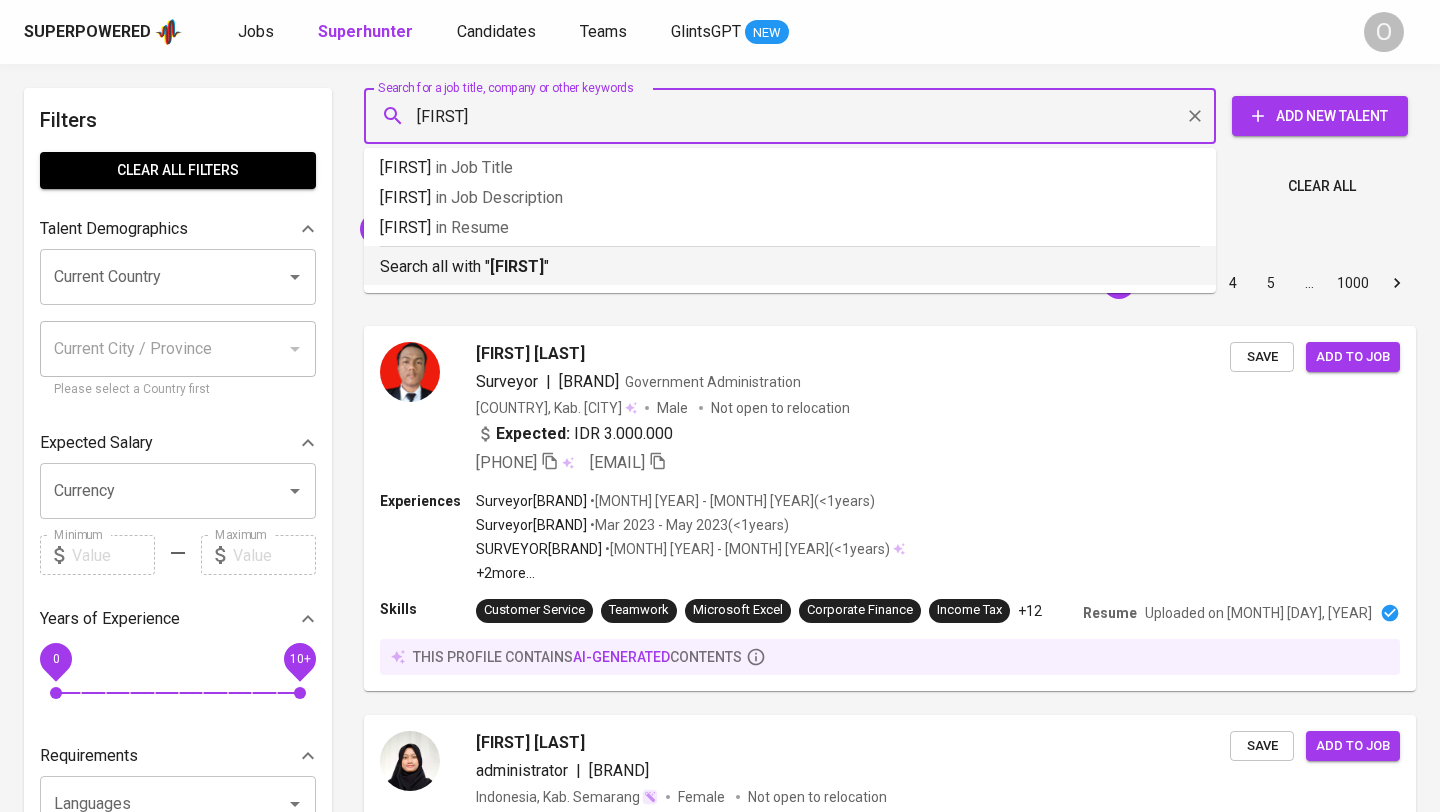 click on "Search all with " ayu "" at bounding box center (790, 267) 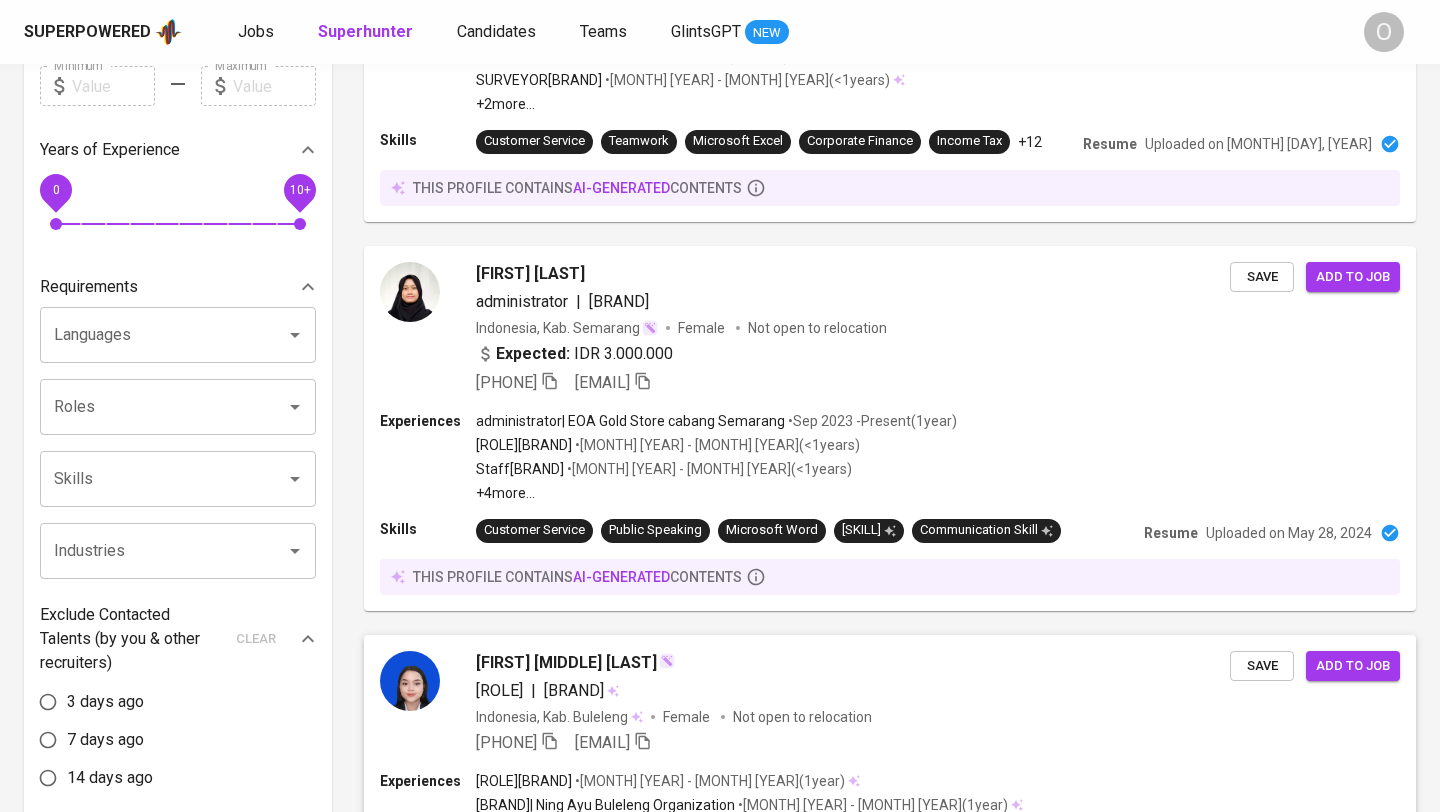 scroll, scrollTop: 0, scrollLeft: 0, axis: both 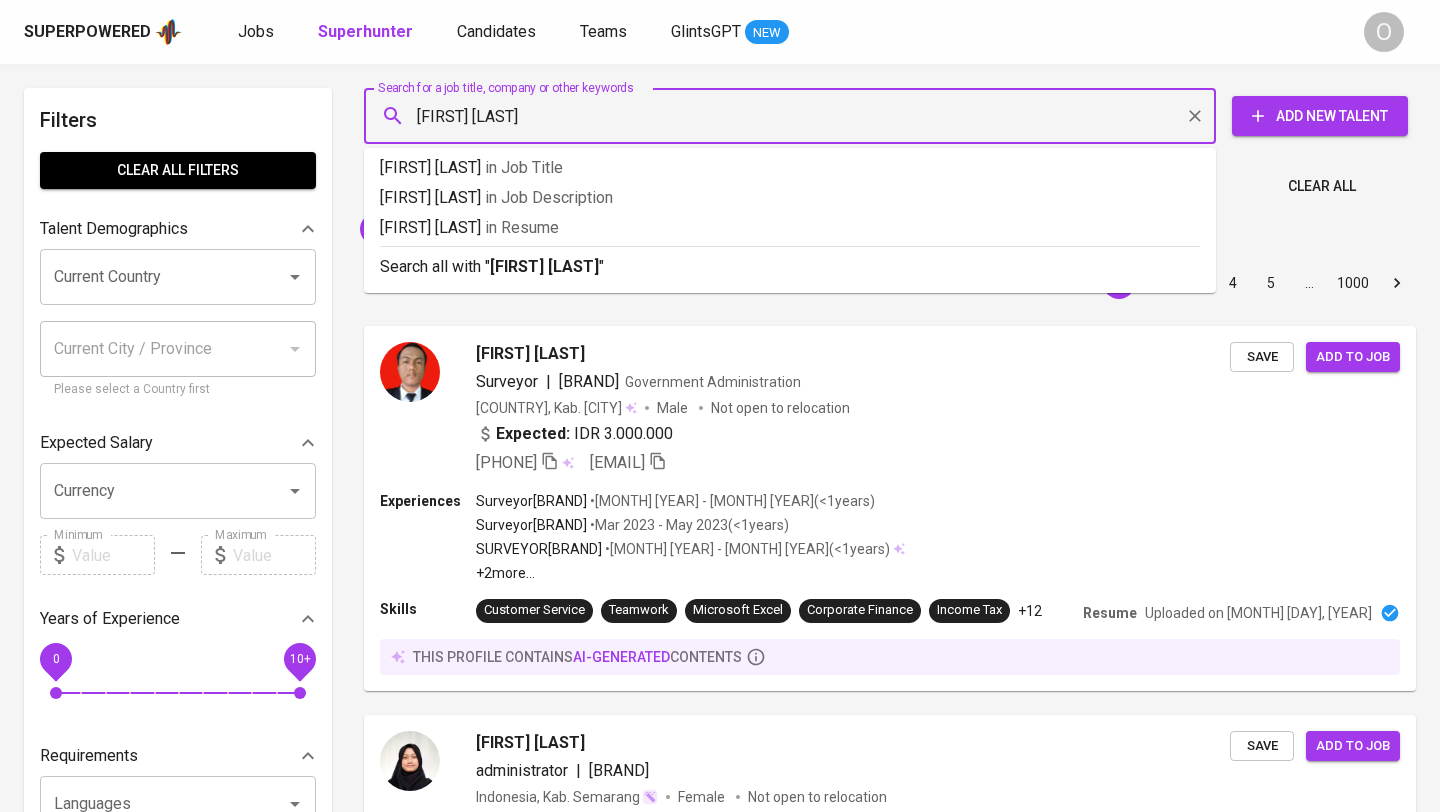 type on "[FIRST] [LAST]" 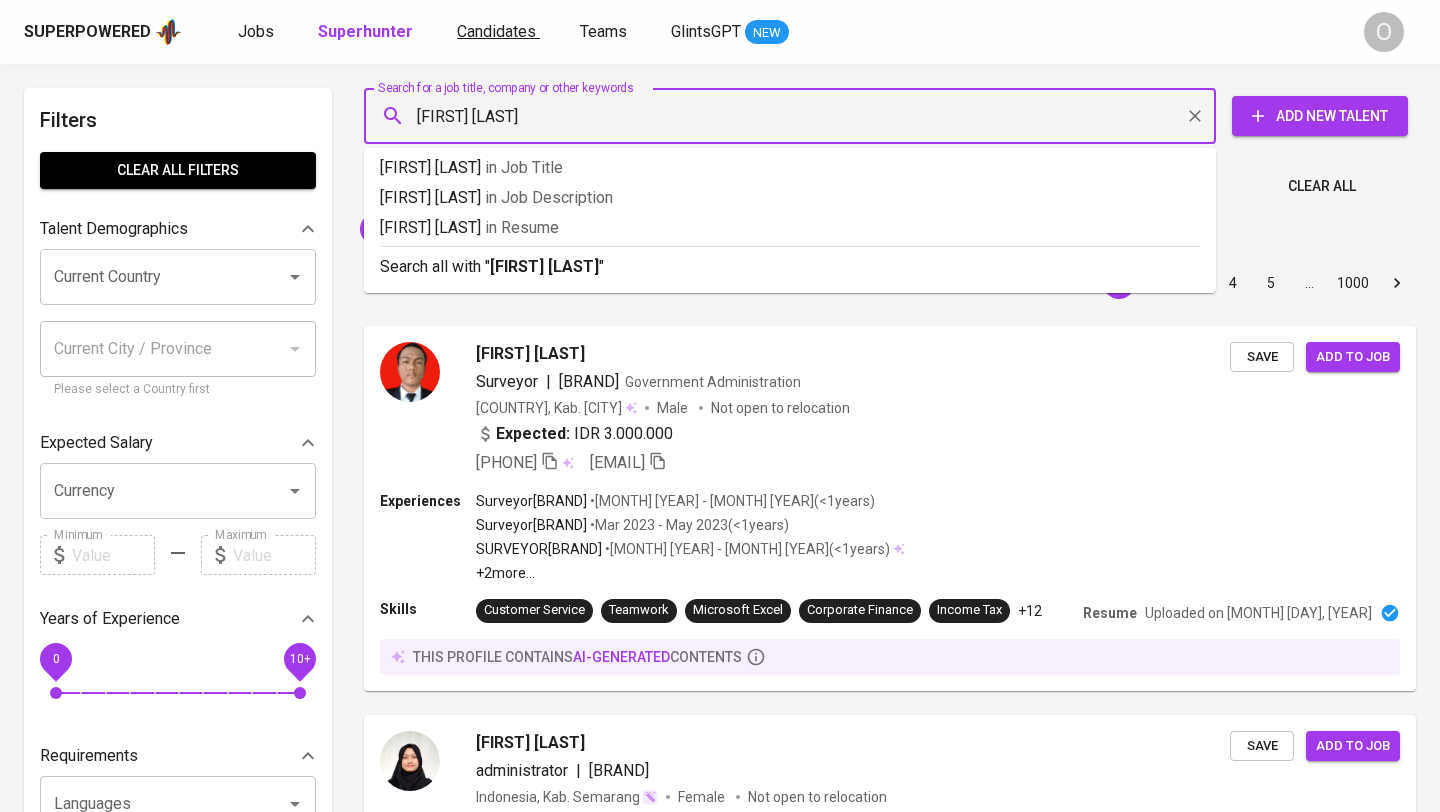 click on "Candidates" at bounding box center [496, 31] 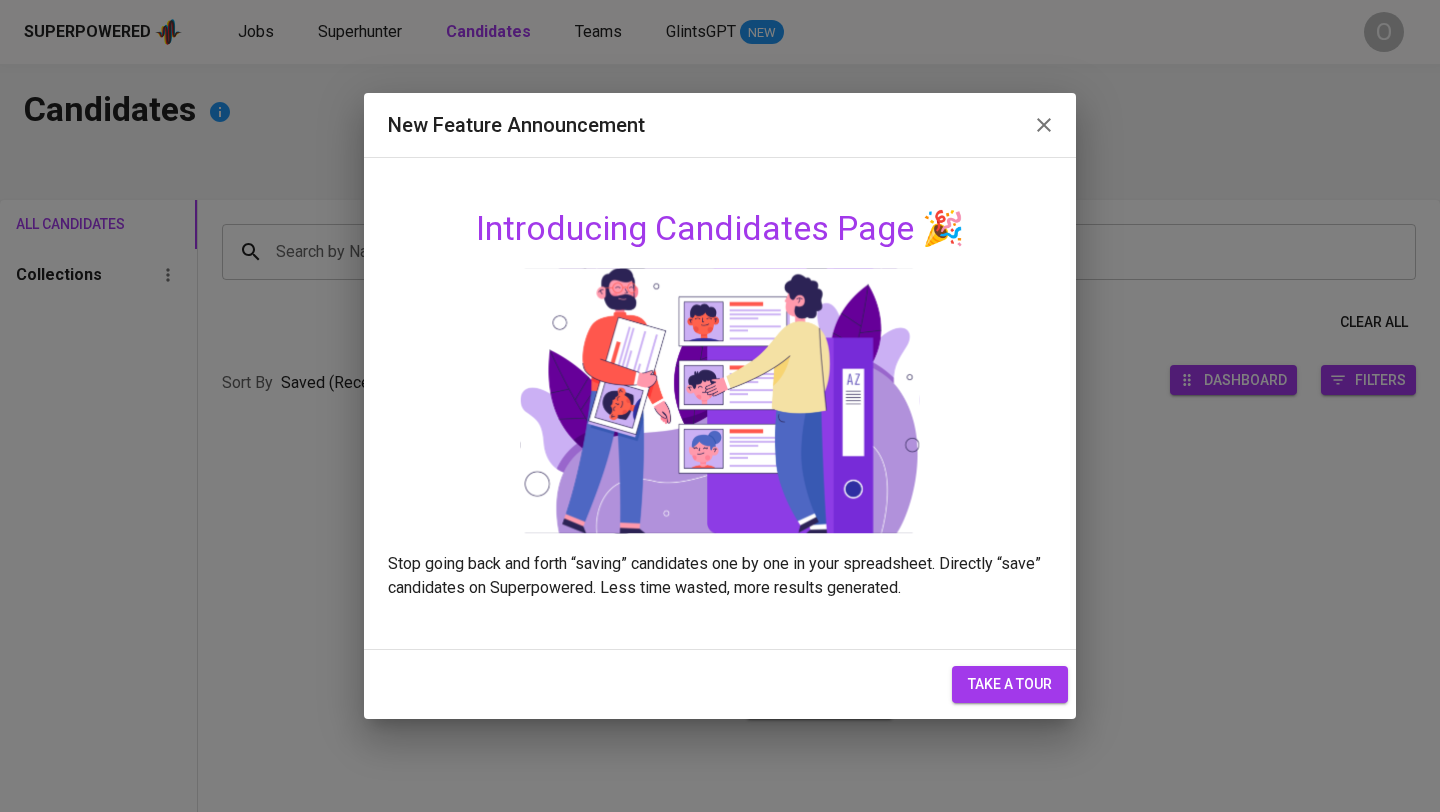 click 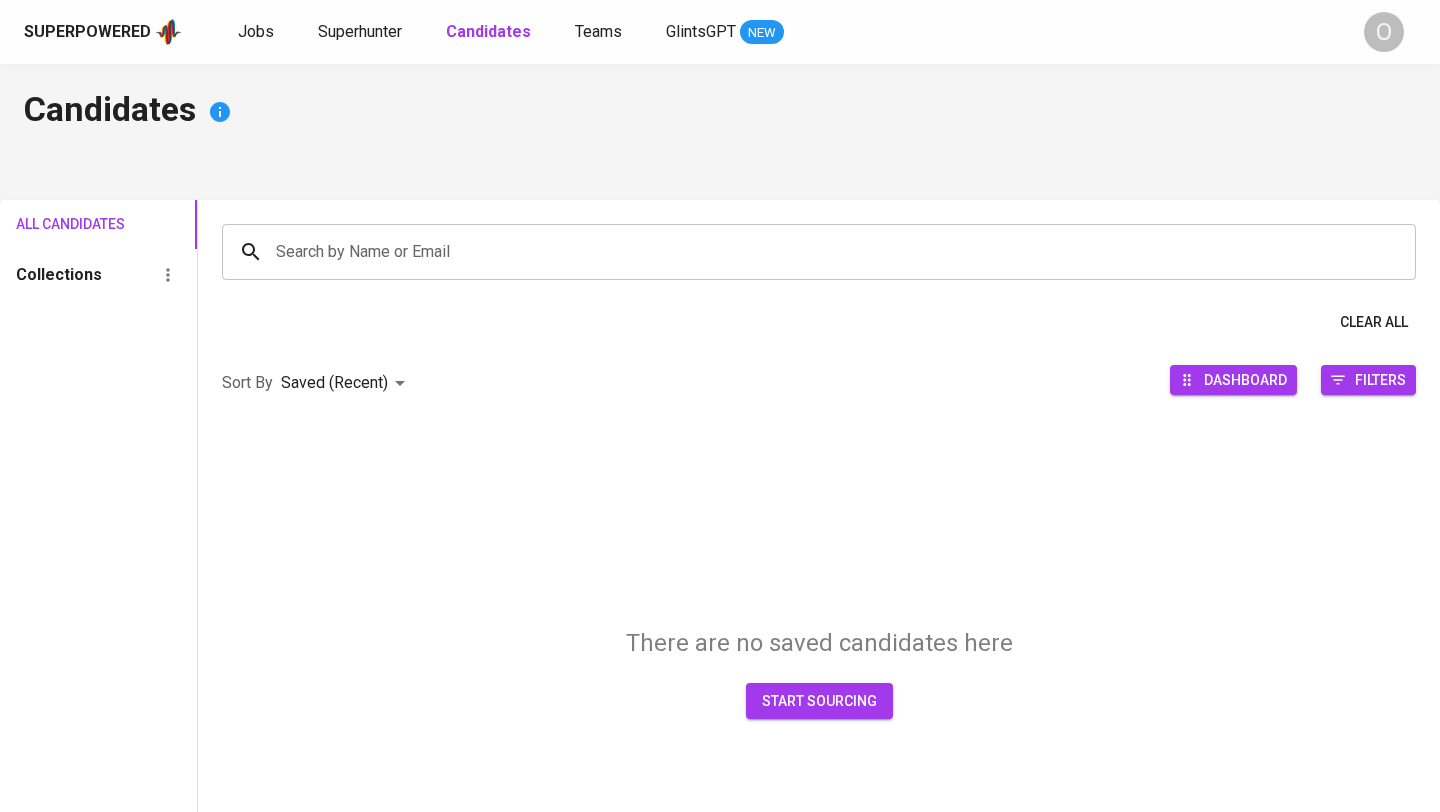 click on "Search by Name or Email" at bounding box center [824, 252] 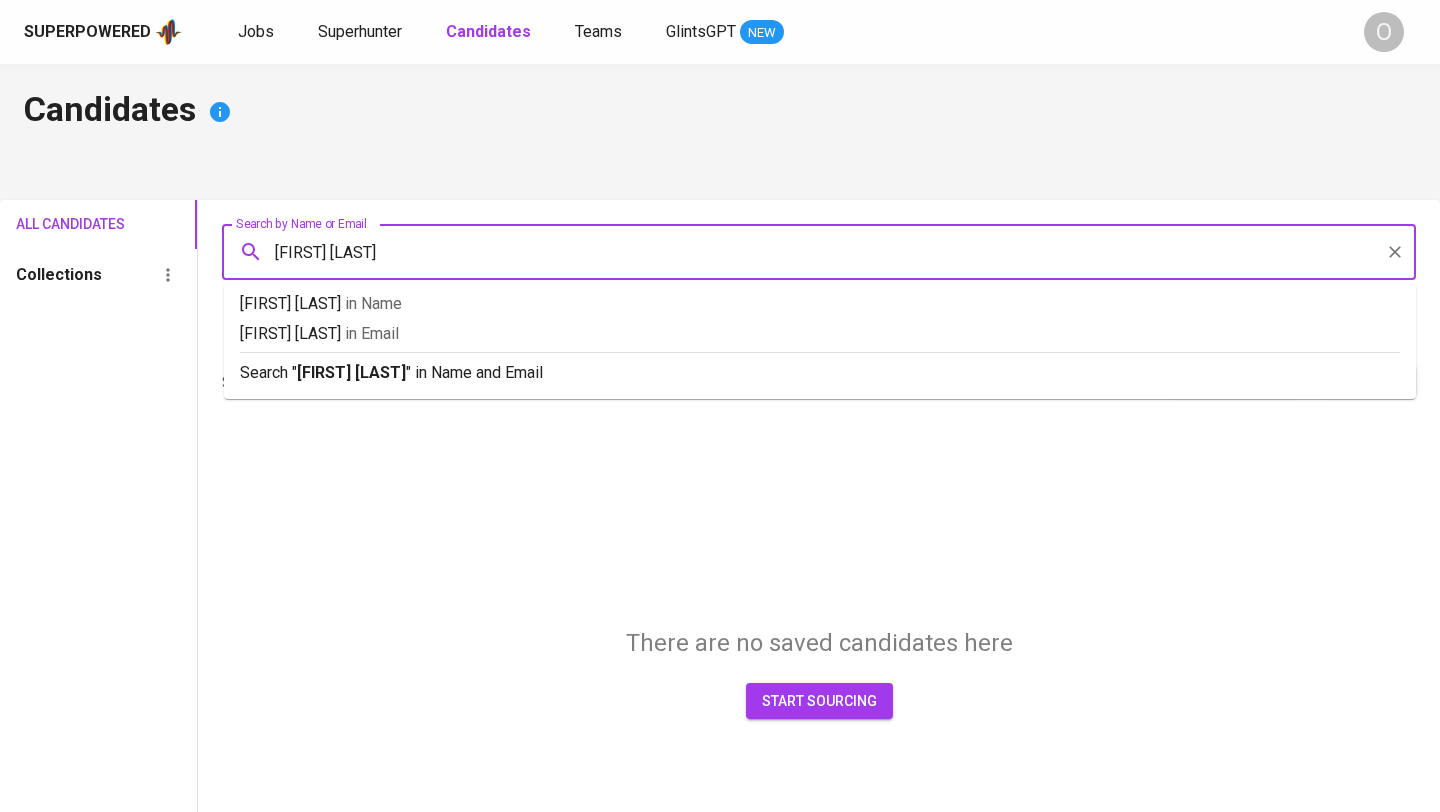 type on "[FIRST] [LAST]" 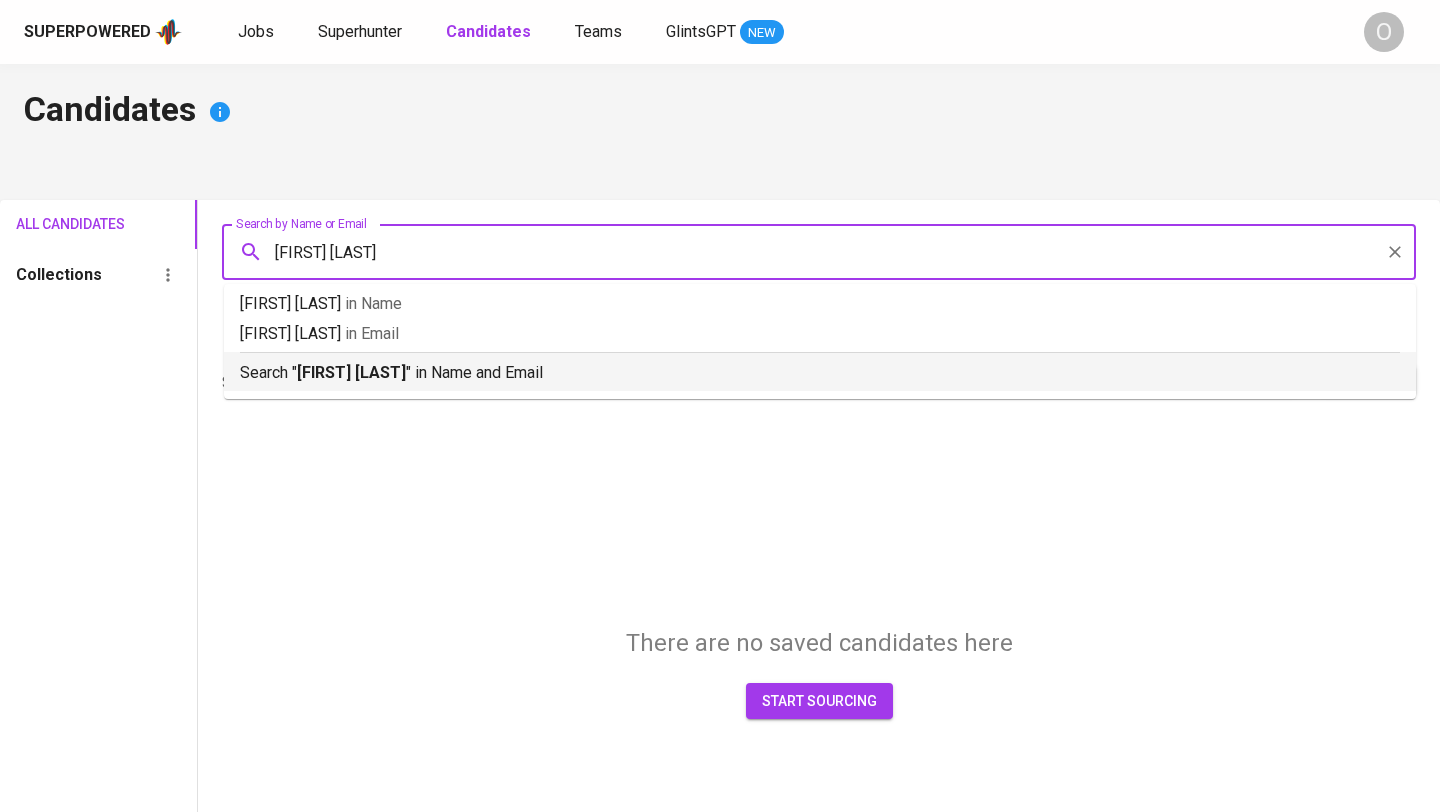 click on "Search " [FIRST] [LAST] " in Name and Email" at bounding box center (820, 373) 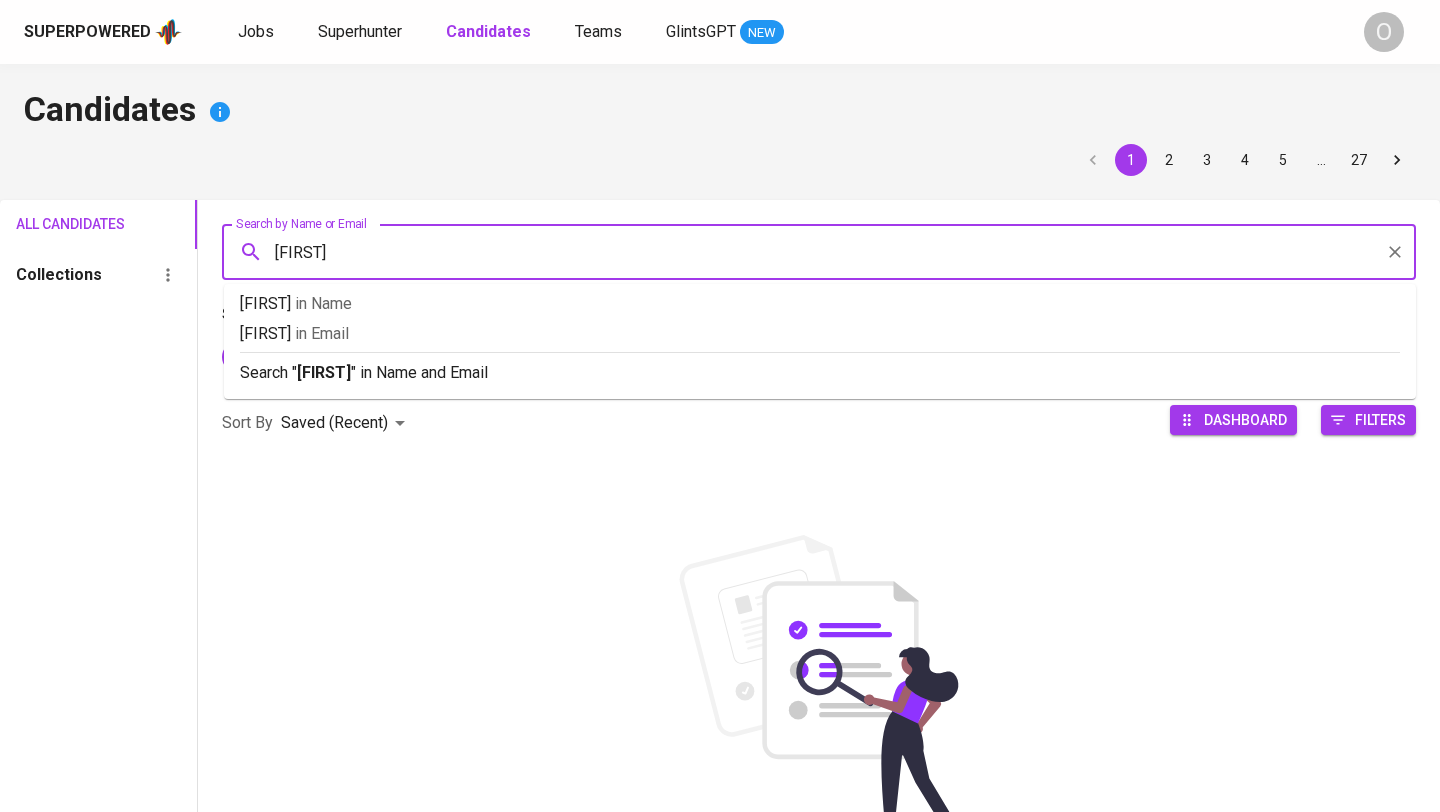 type on "[FIRST]" 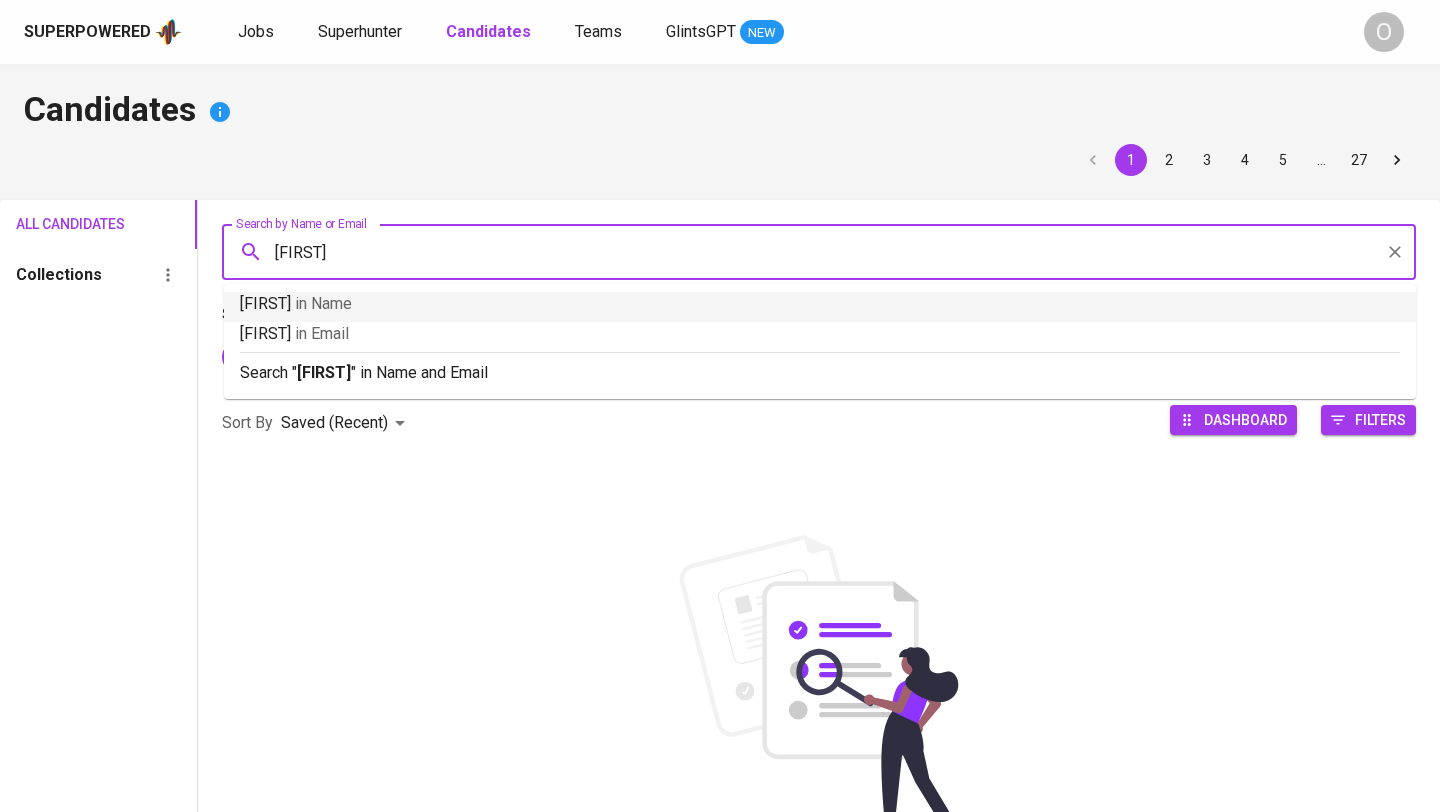 click on "[FIRST] [LAST]" at bounding box center (820, 304) 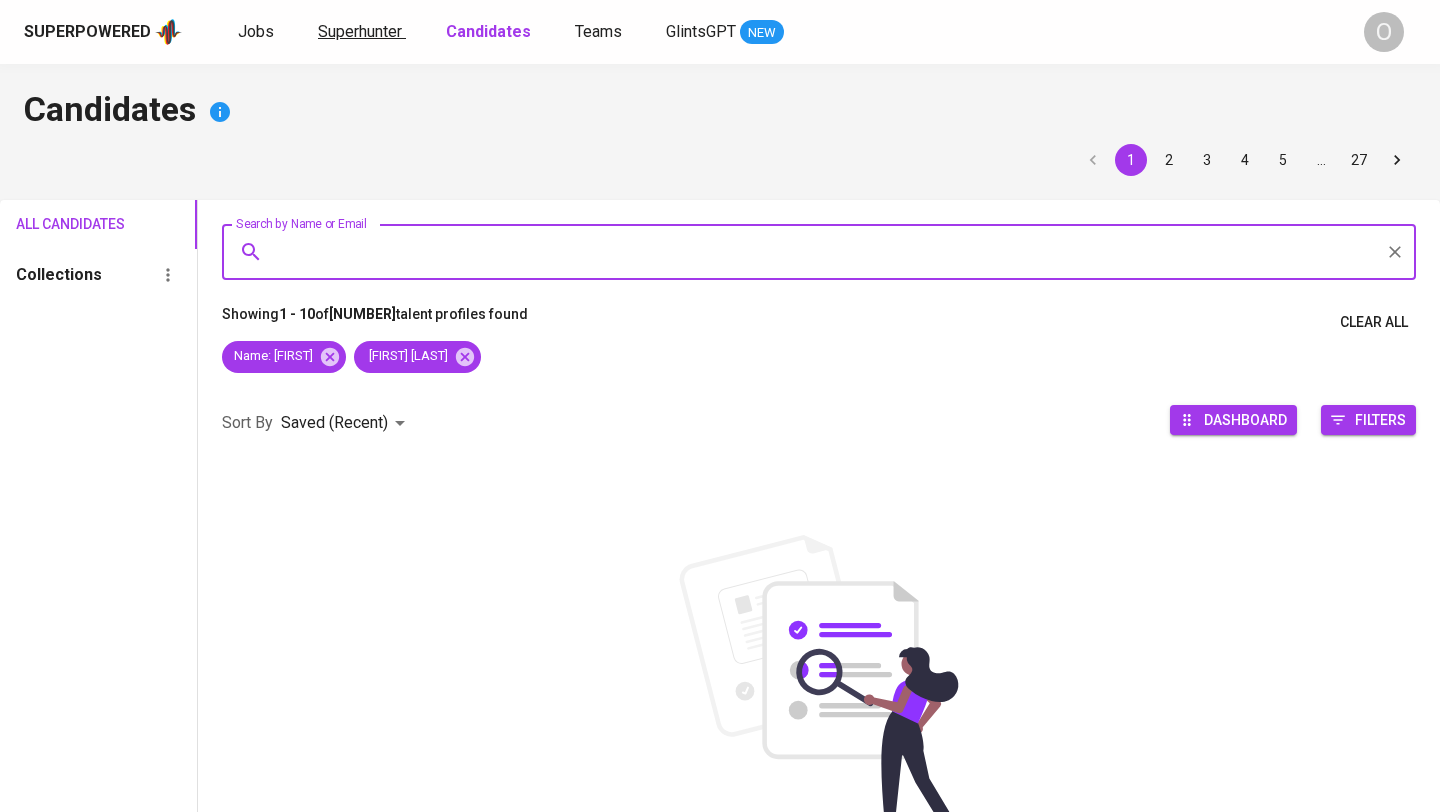 click on "Superhunter" at bounding box center [360, 31] 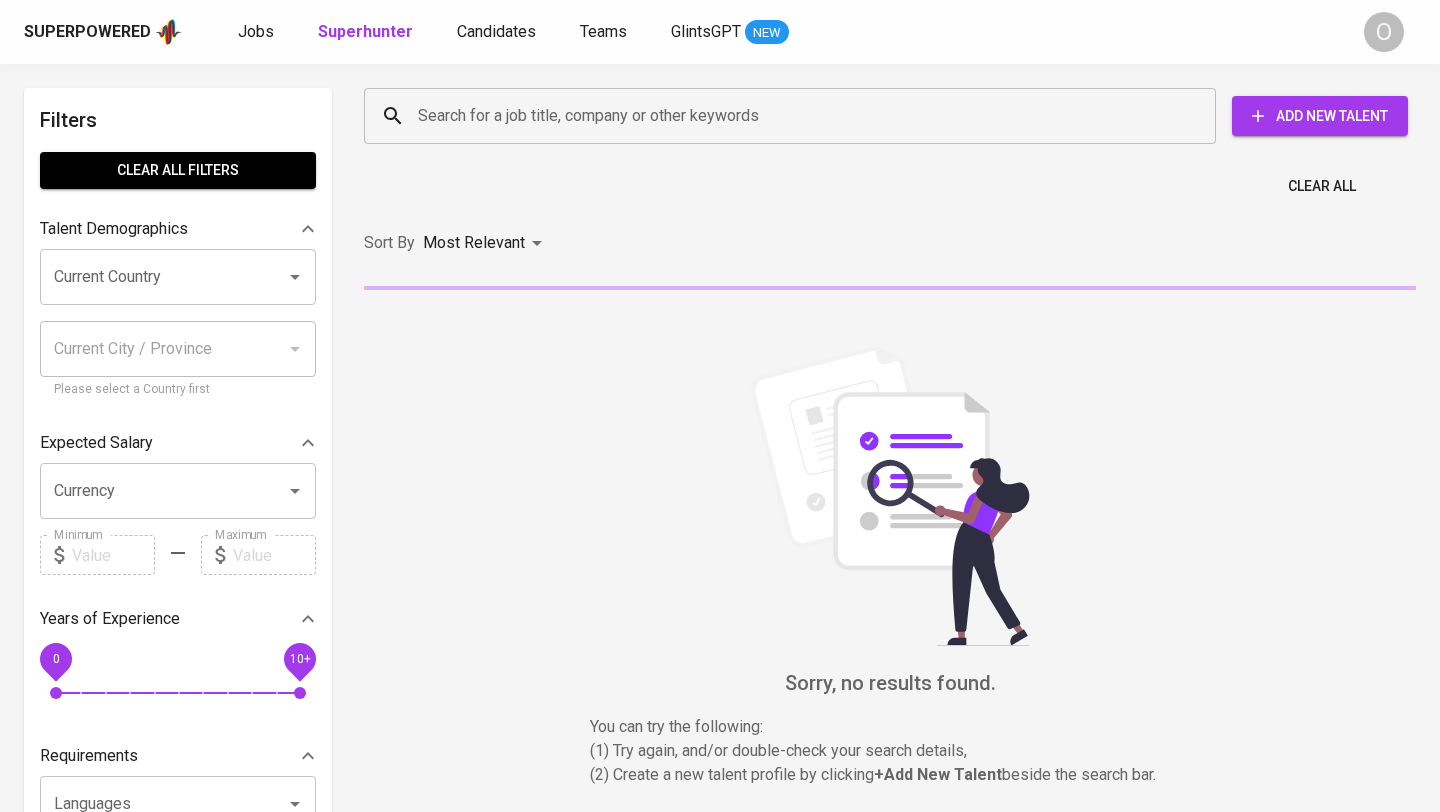 click on "Search for a job title, company or other keywords" at bounding box center [795, 116] 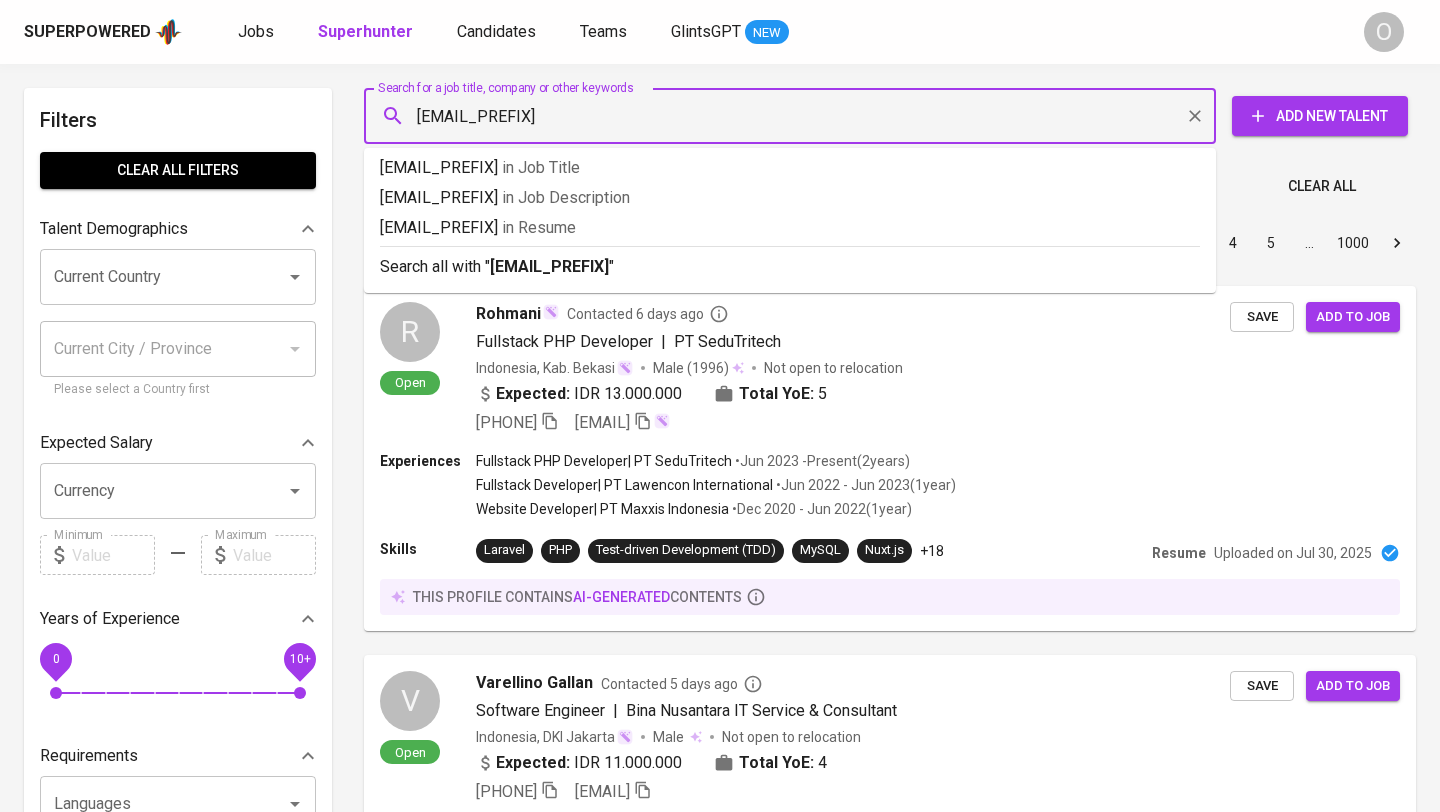 type on "[FIRST]" 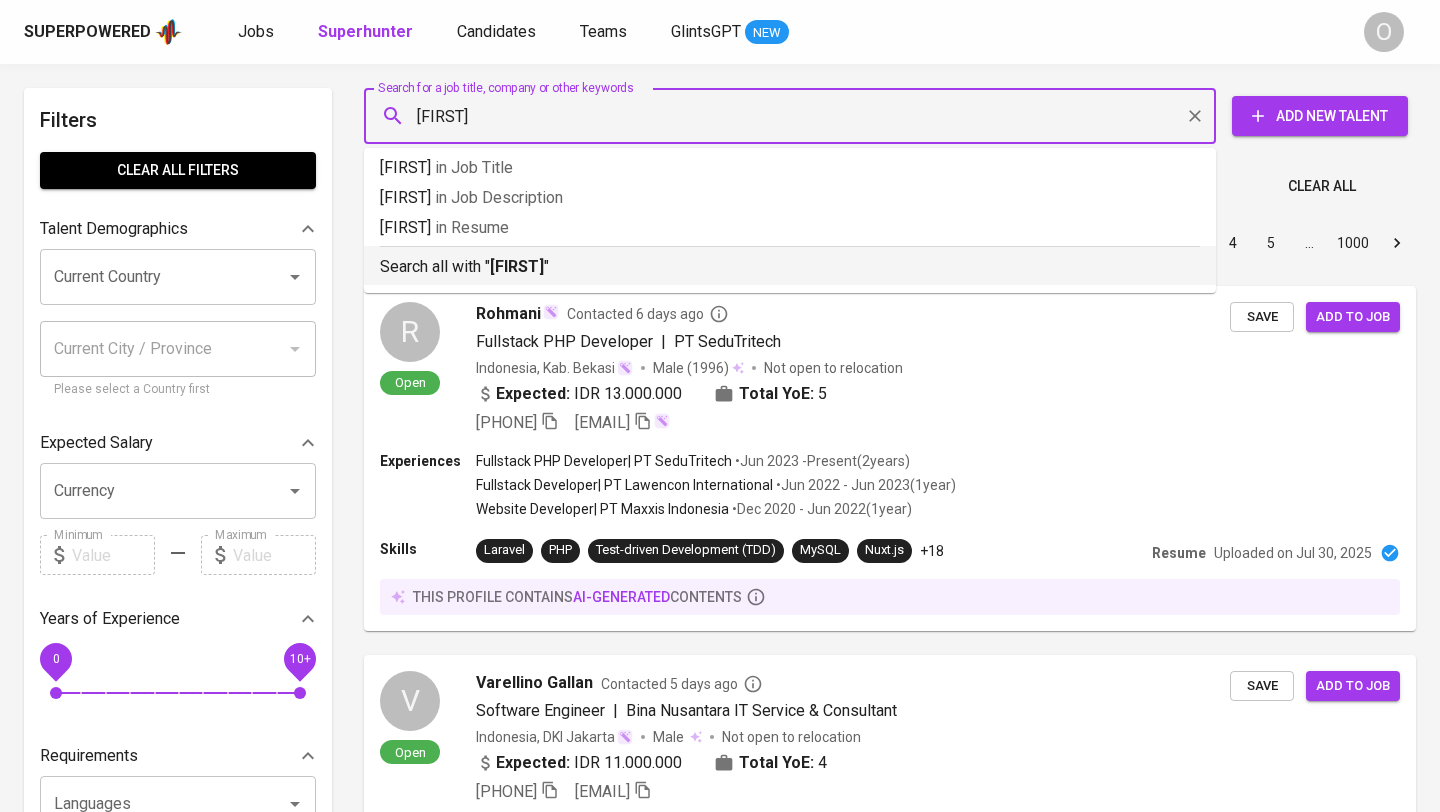 click on "[FIRST]" at bounding box center (517, 266) 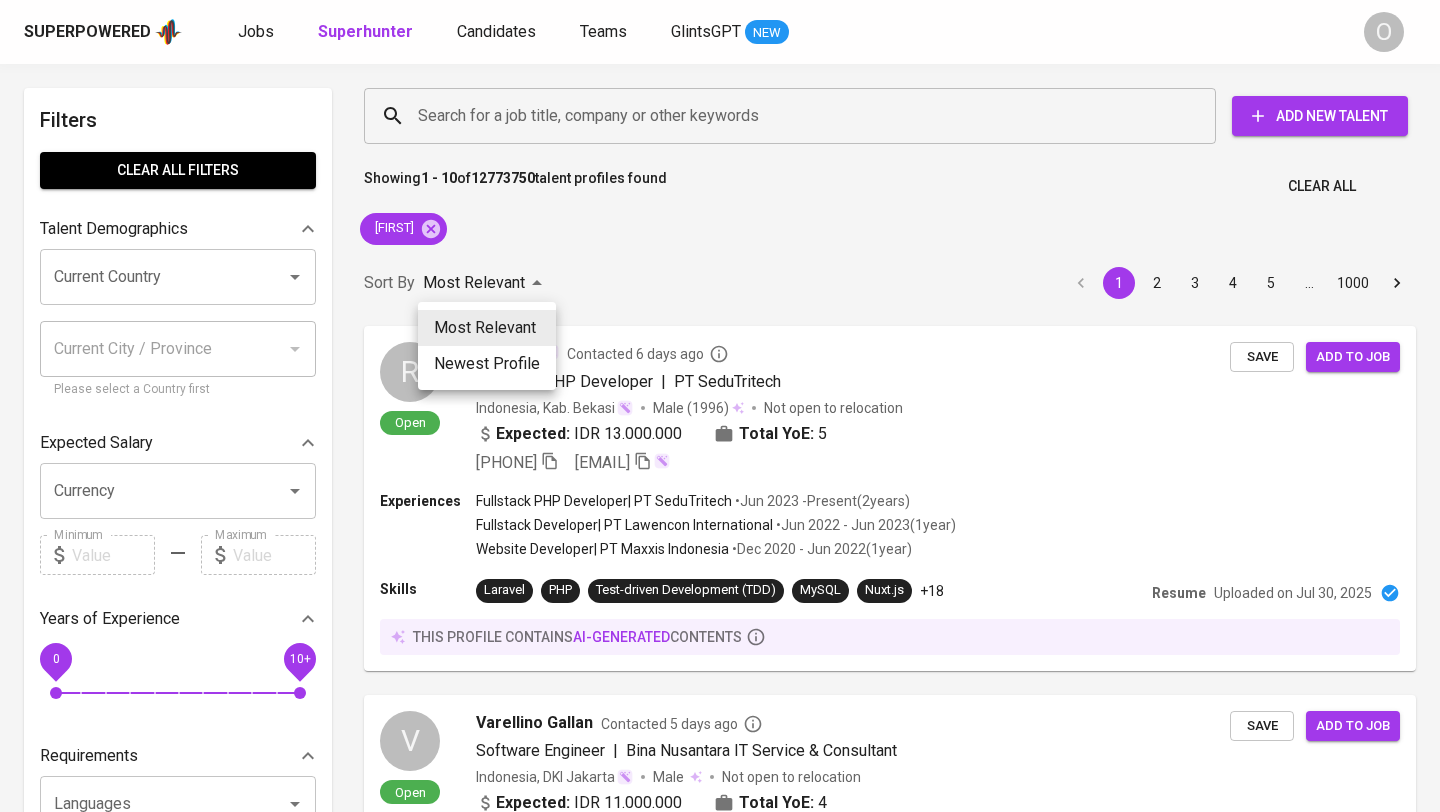 click at bounding box center (720, 406) 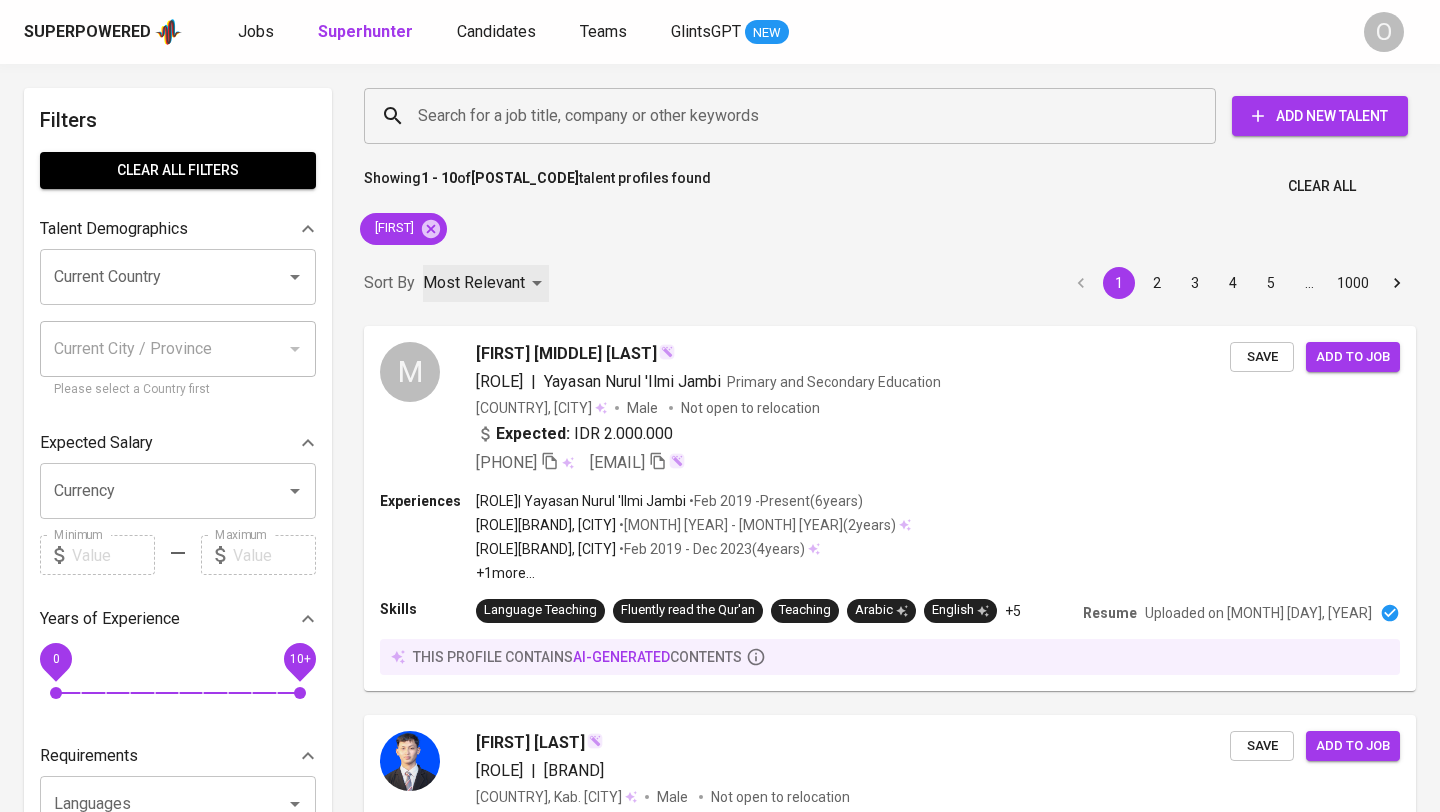 click on "Most Relevant" at bounding box center (474, 283) 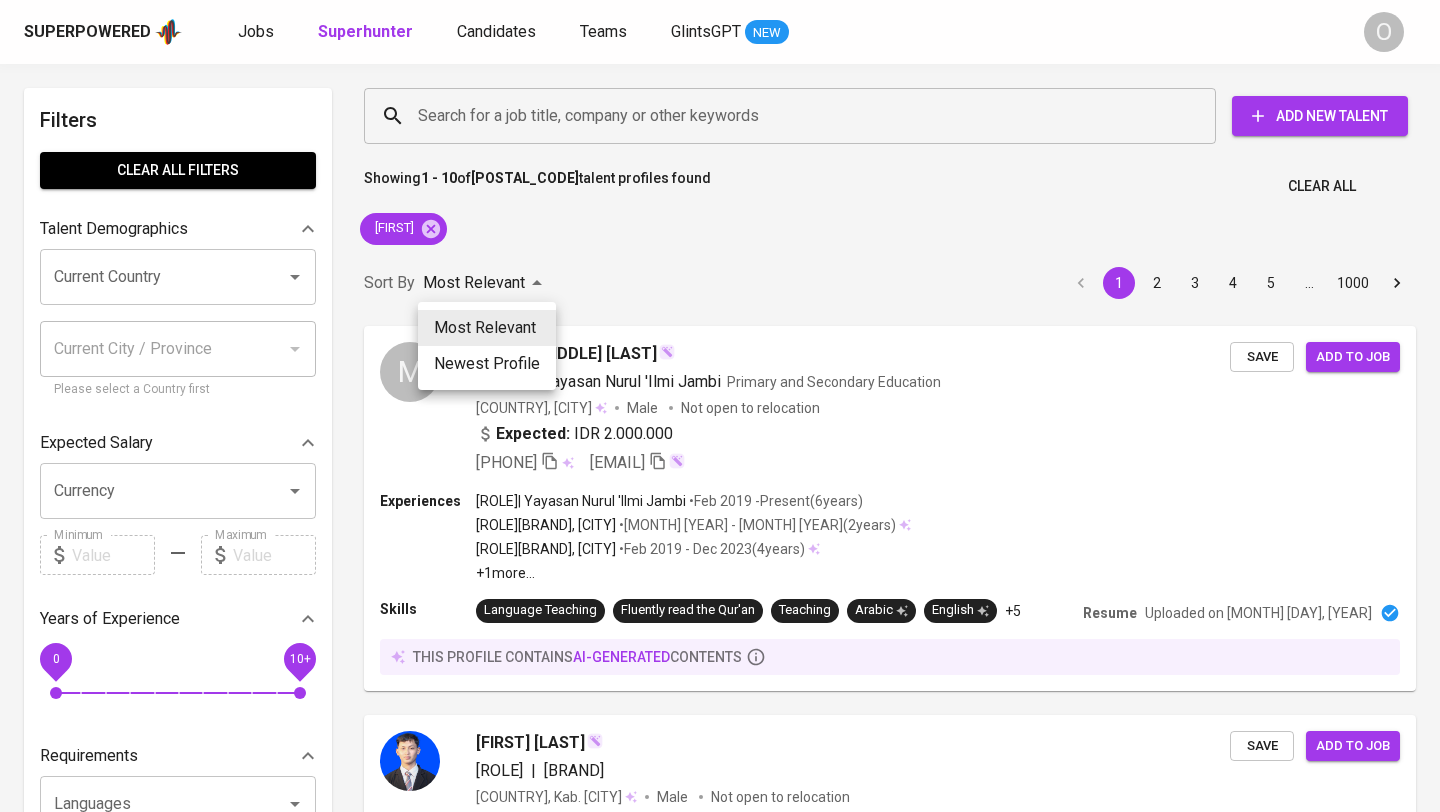 click at bounding box center [720, 406] 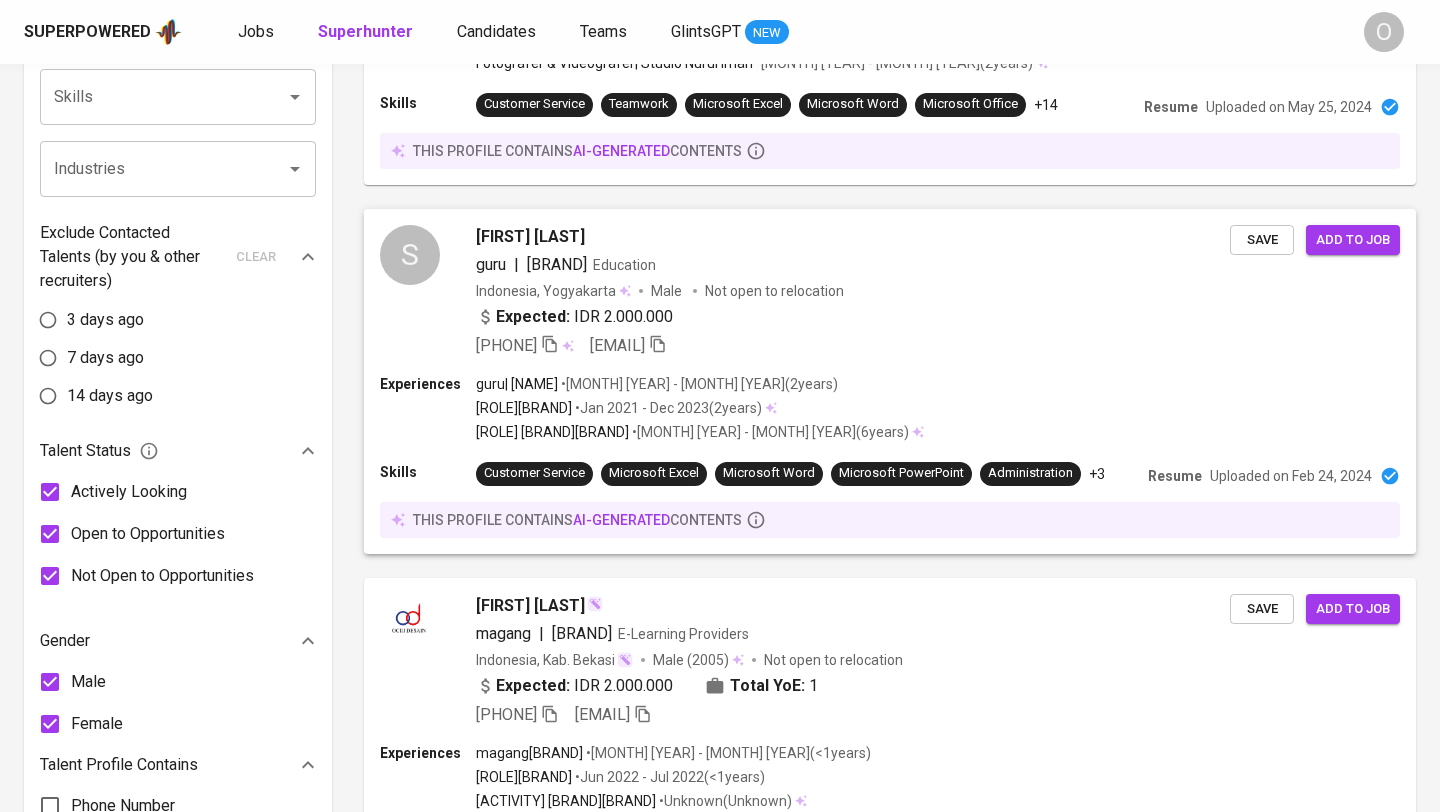 scroll, scrollTop: 0, scrollLeft: 0, axis: both 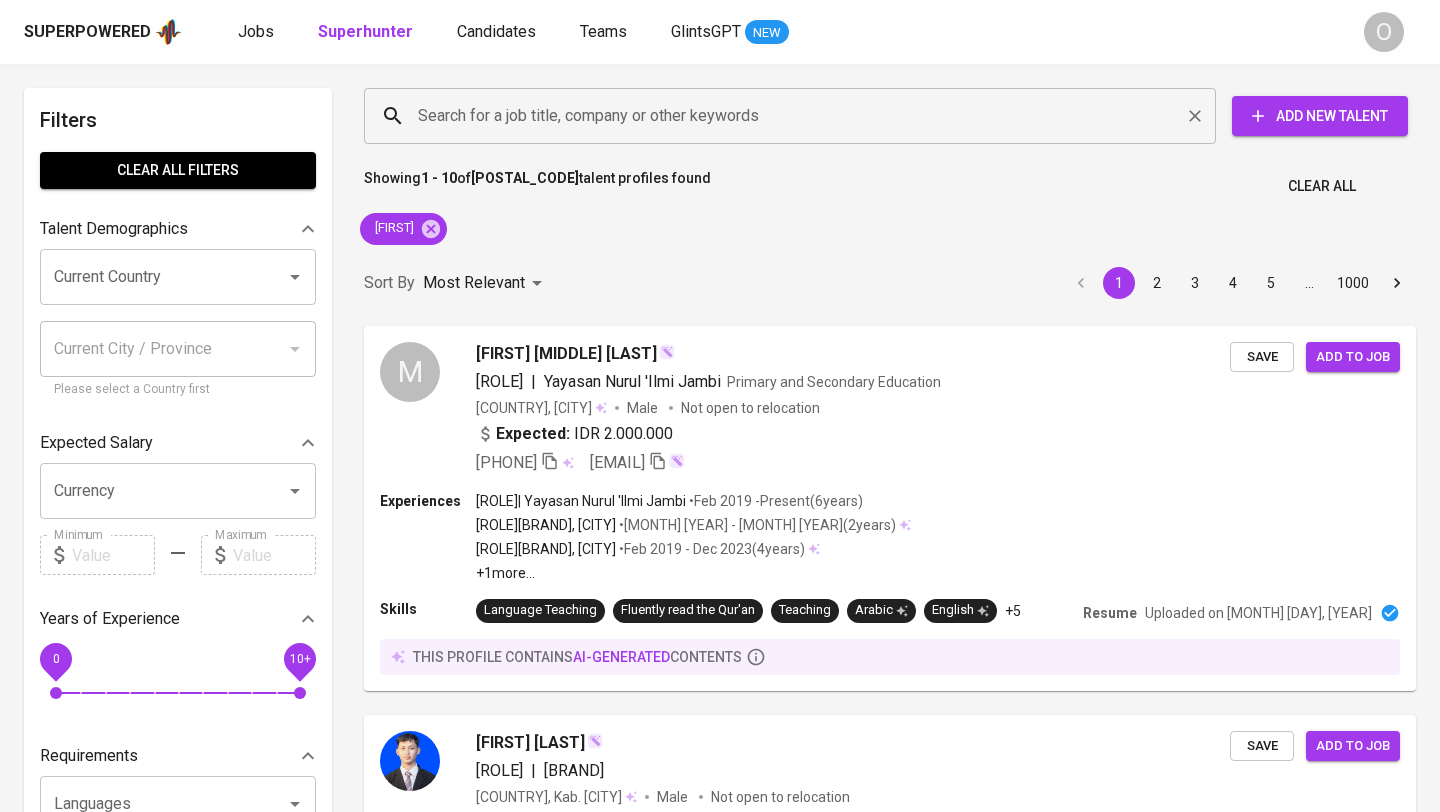 click on "Search for a job title, company or other keywords" at bounding box center [795, 116] 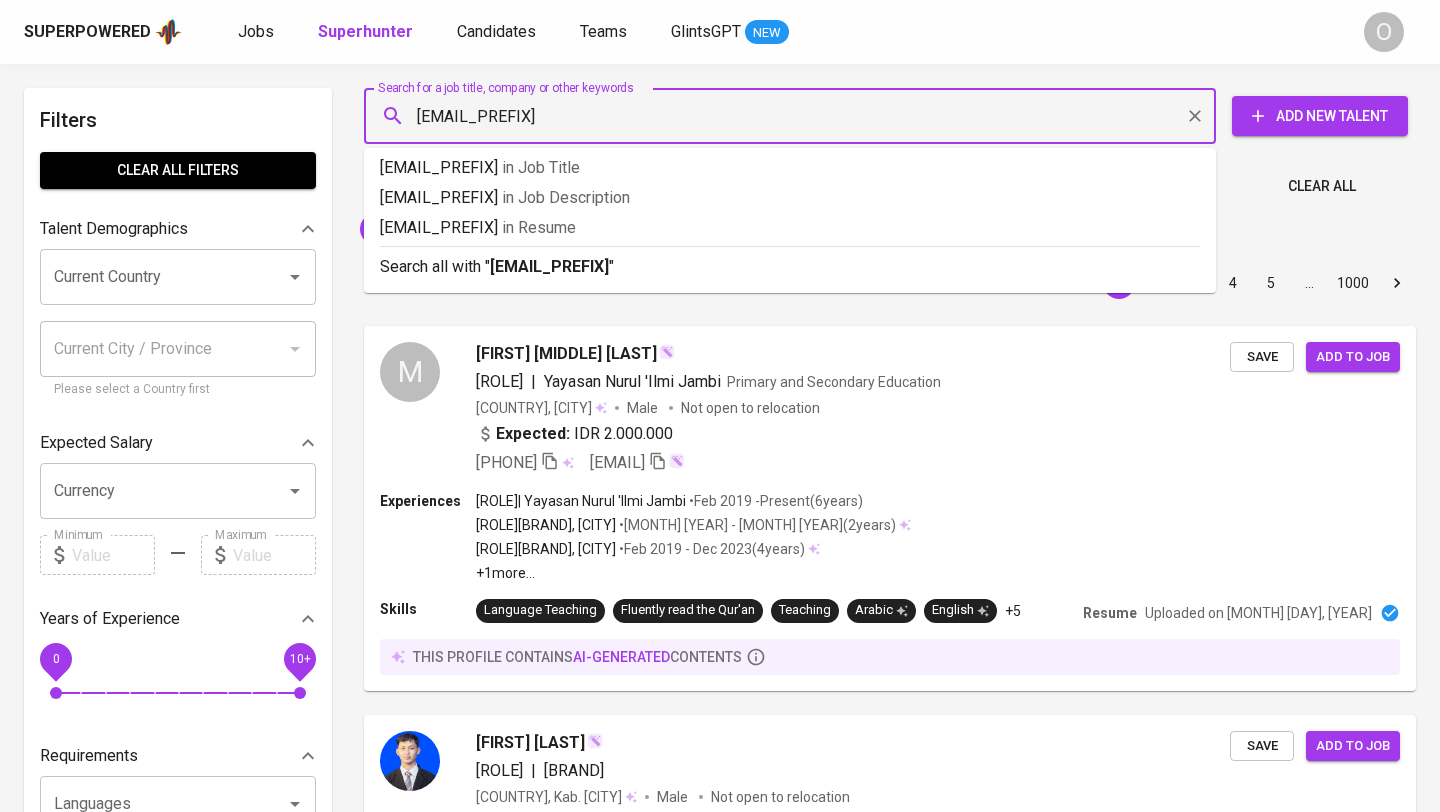 type on "[EMAIL]" 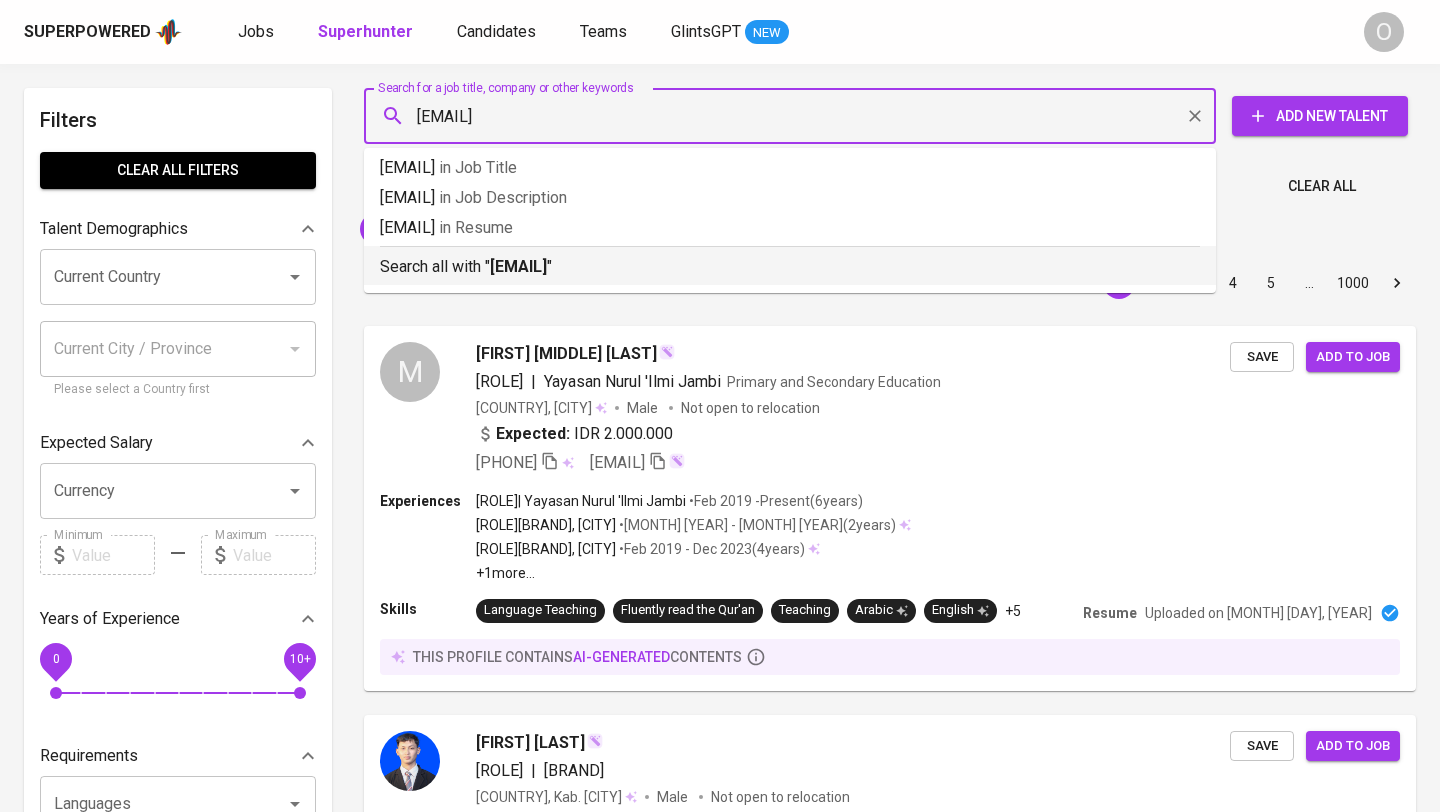 click on "[EMAIL]" at bounding box center (518, 266) 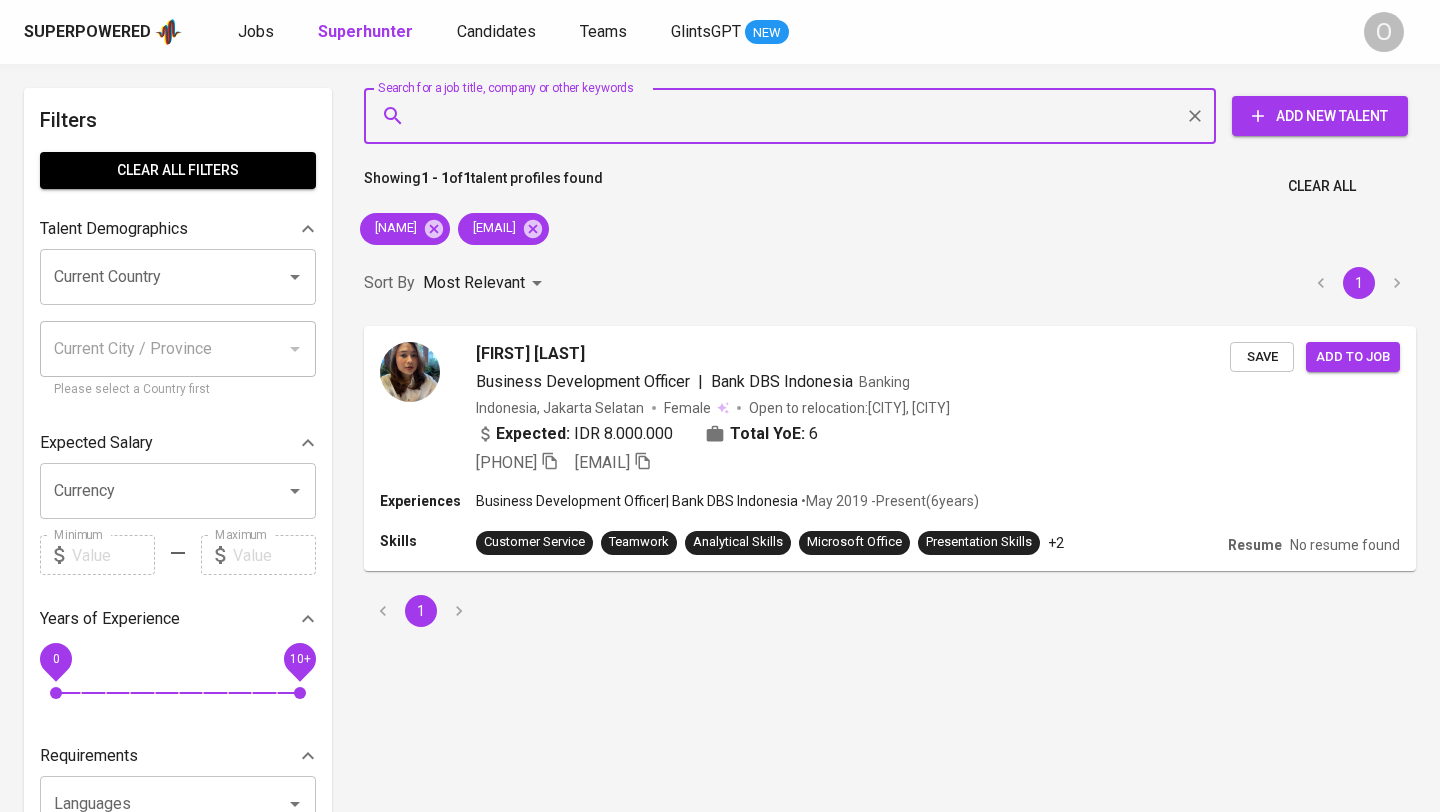 scroll, scrollTop: 0, scrollLeft: 0, axis: both 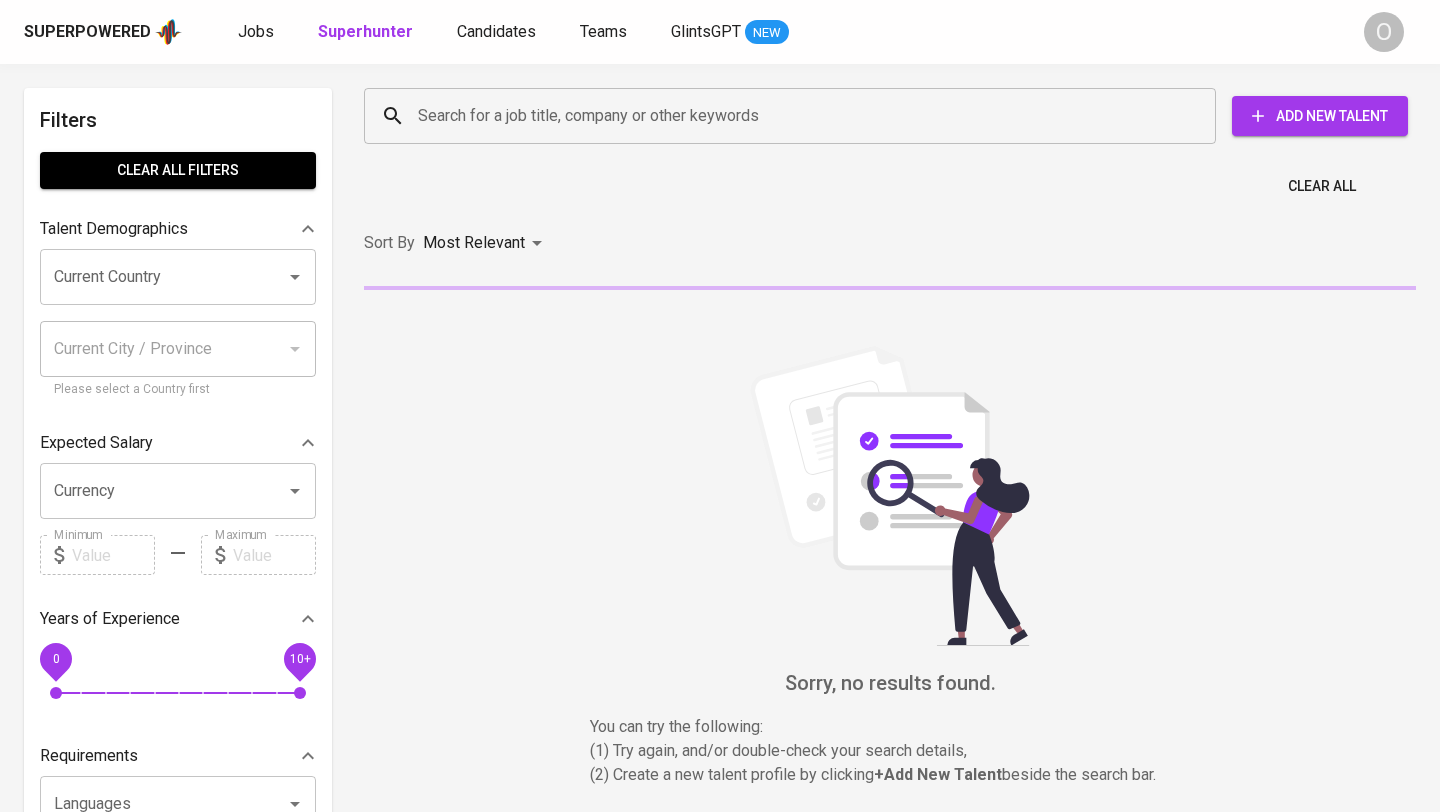 click on "Search for a job title, company or other keywords" at bounding box center [795, 116] 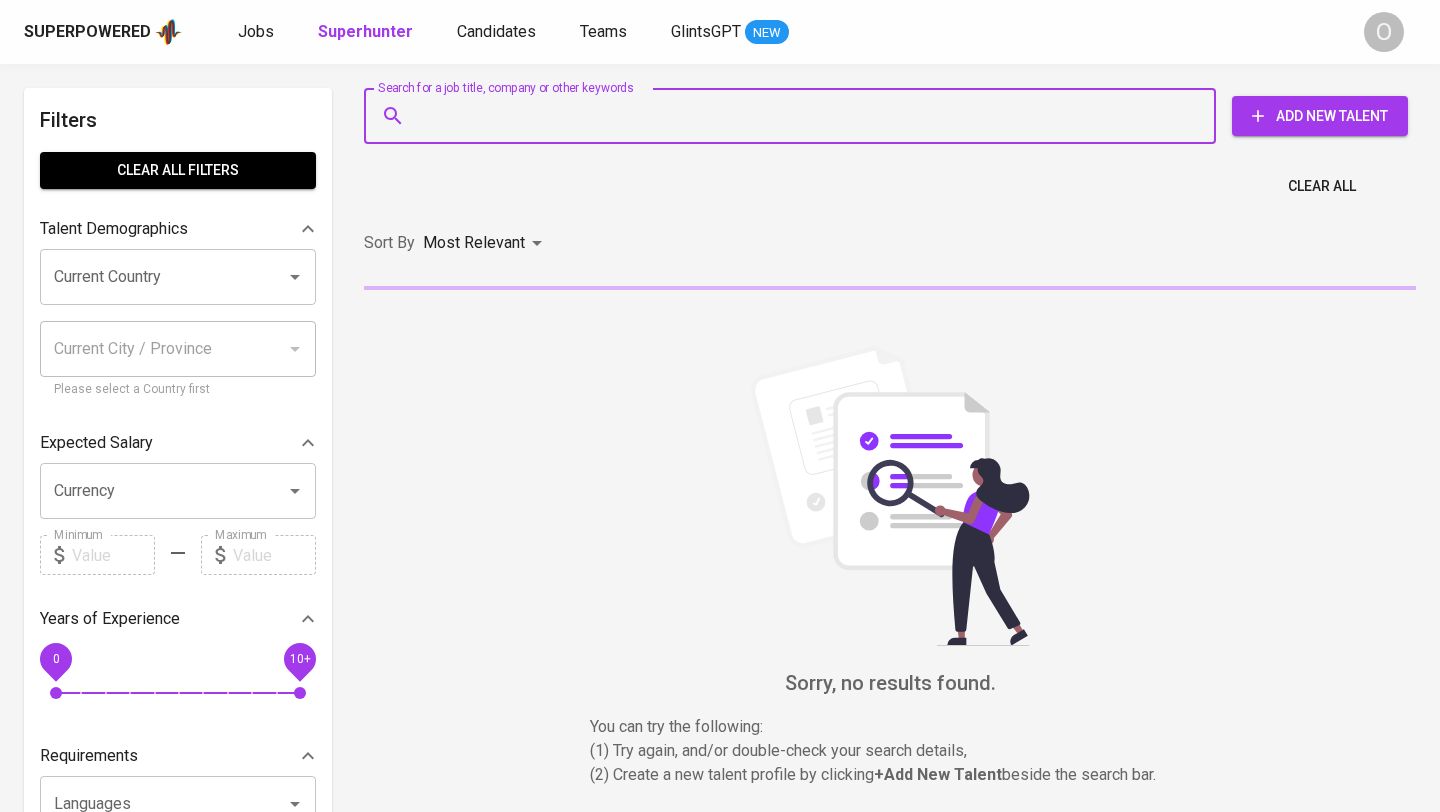 paste on "joannaimeldaa@gmail.com" 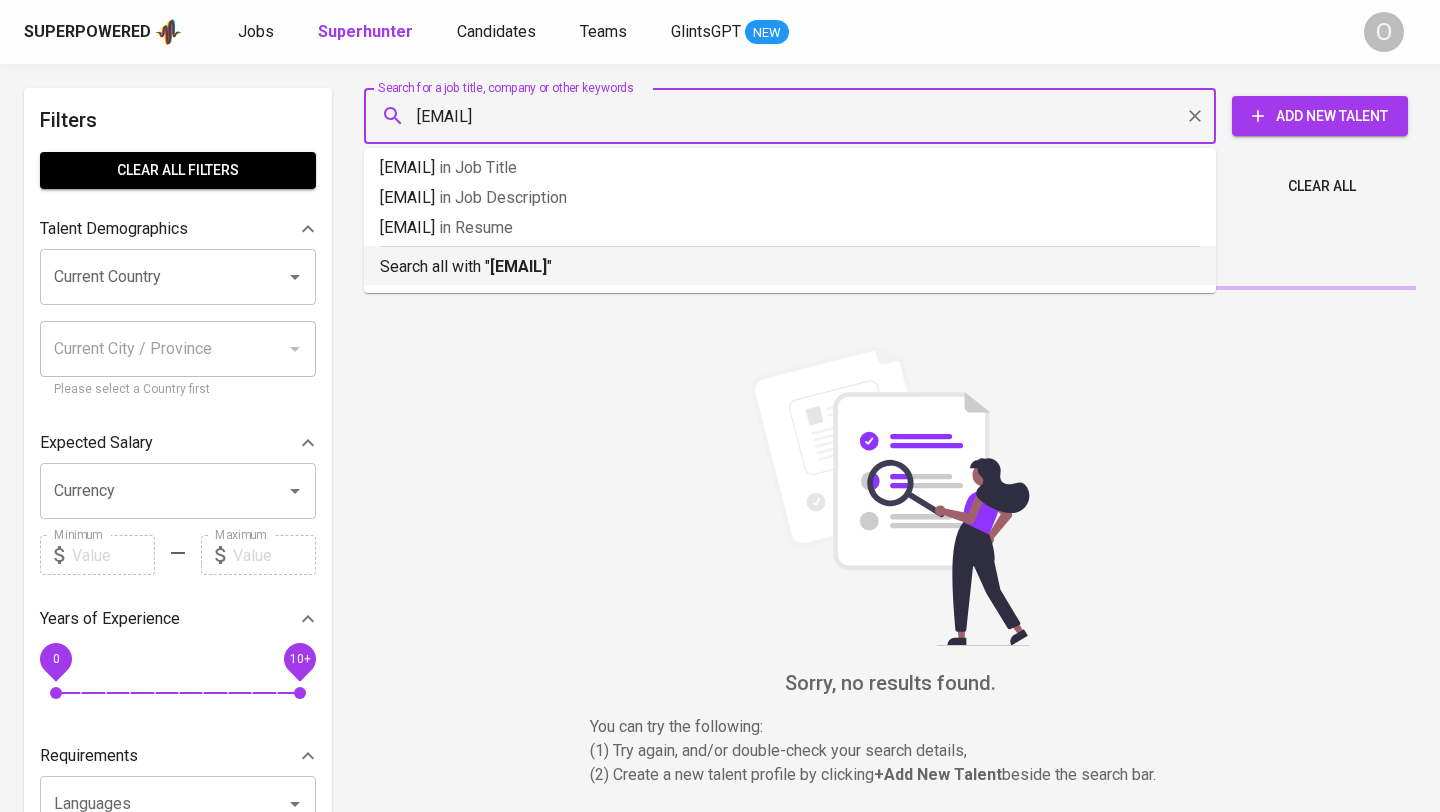 click on "joannaimeldaa@gmail.com" at bounding box center [518, 266] 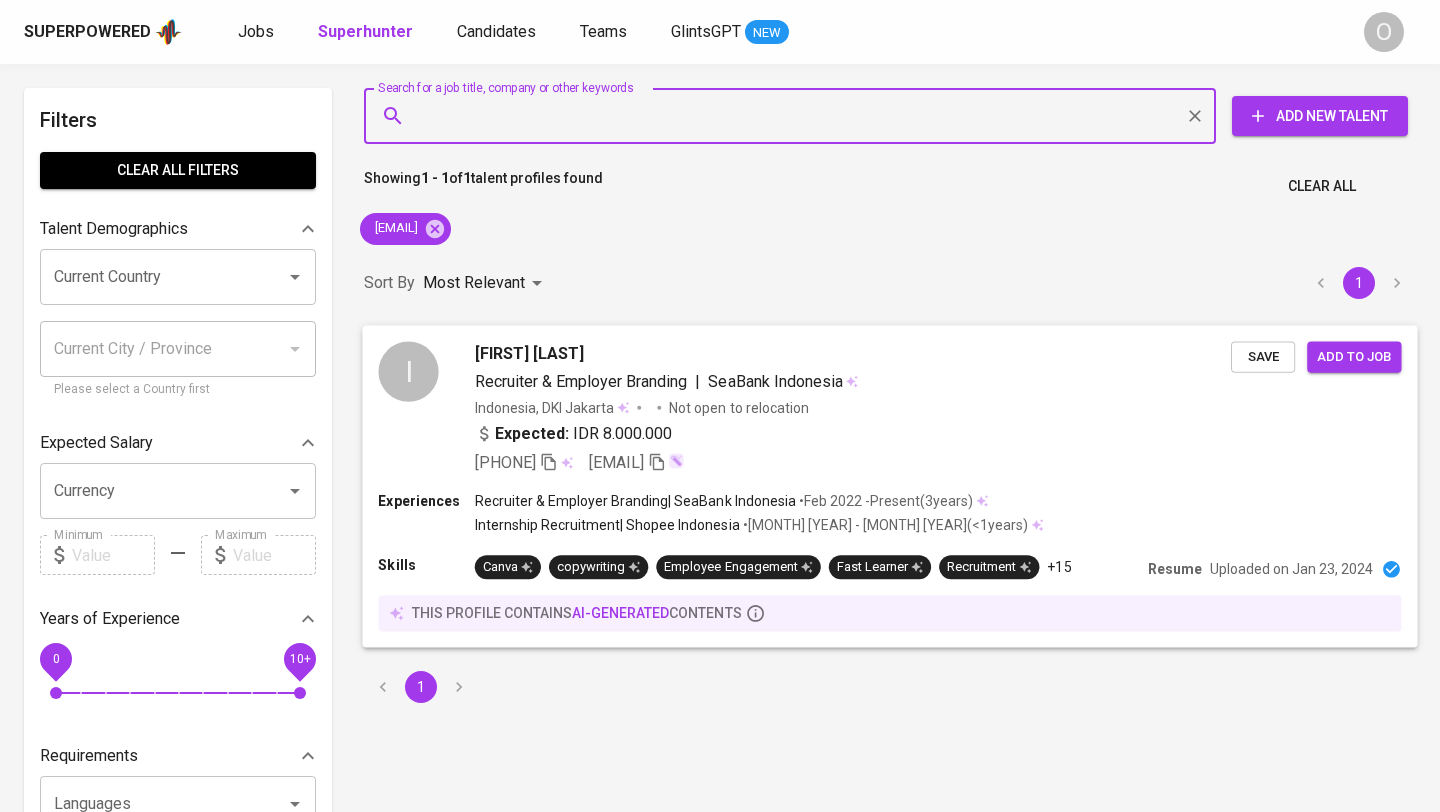 click on "Expected:   IDR 8.000.000" at bounding box center (853, 435) 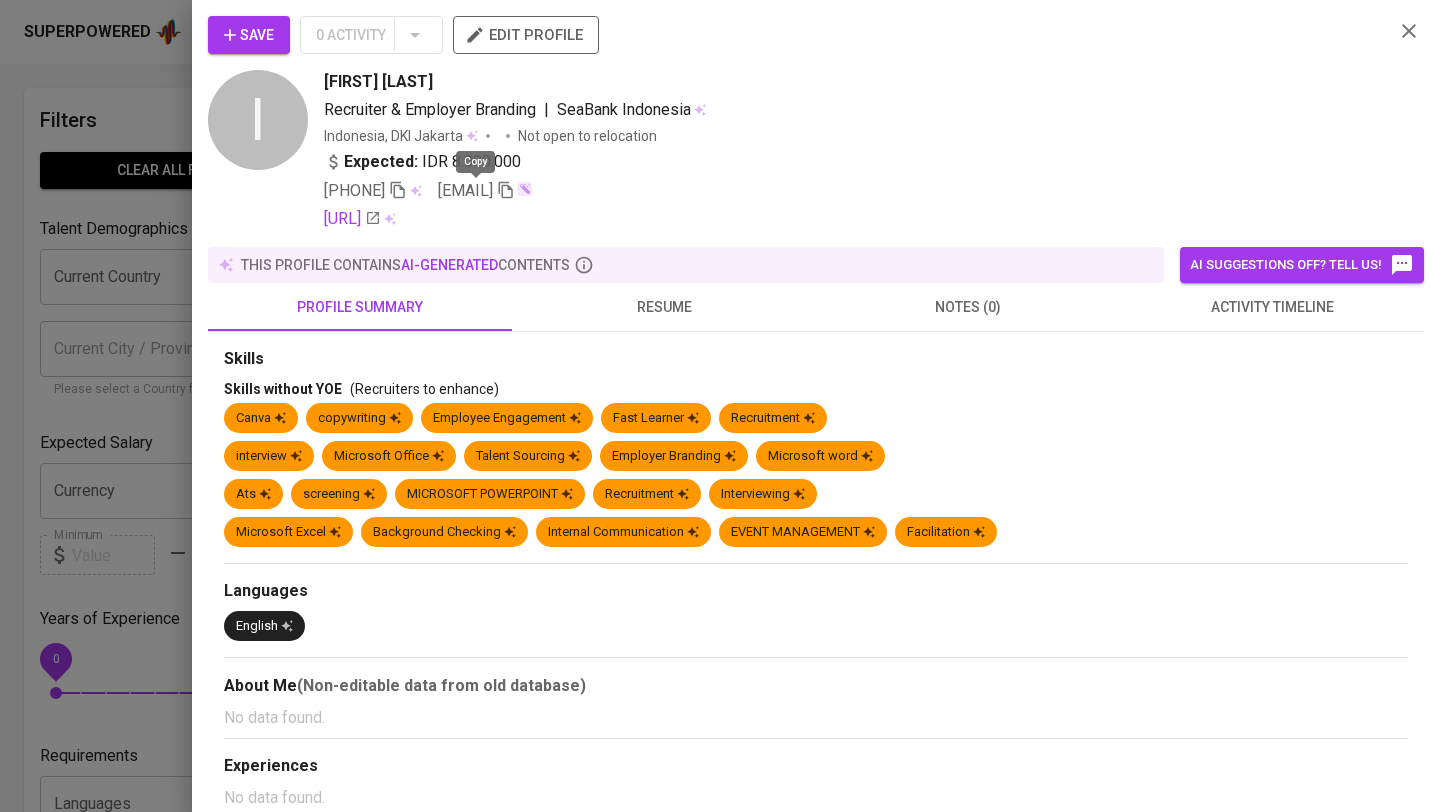 click 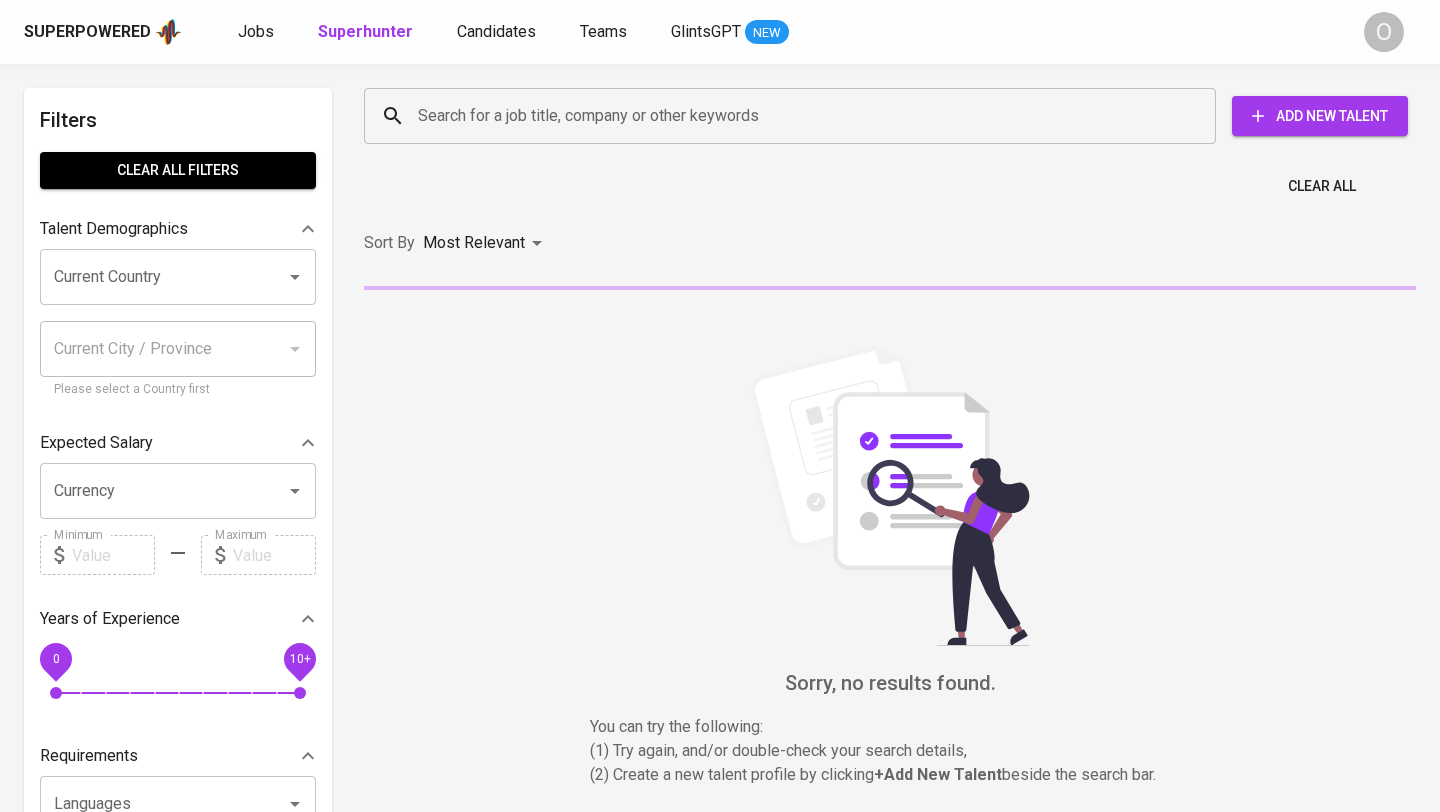 scroll, scrollTop: 0, scrollLeft: 0, axis: both 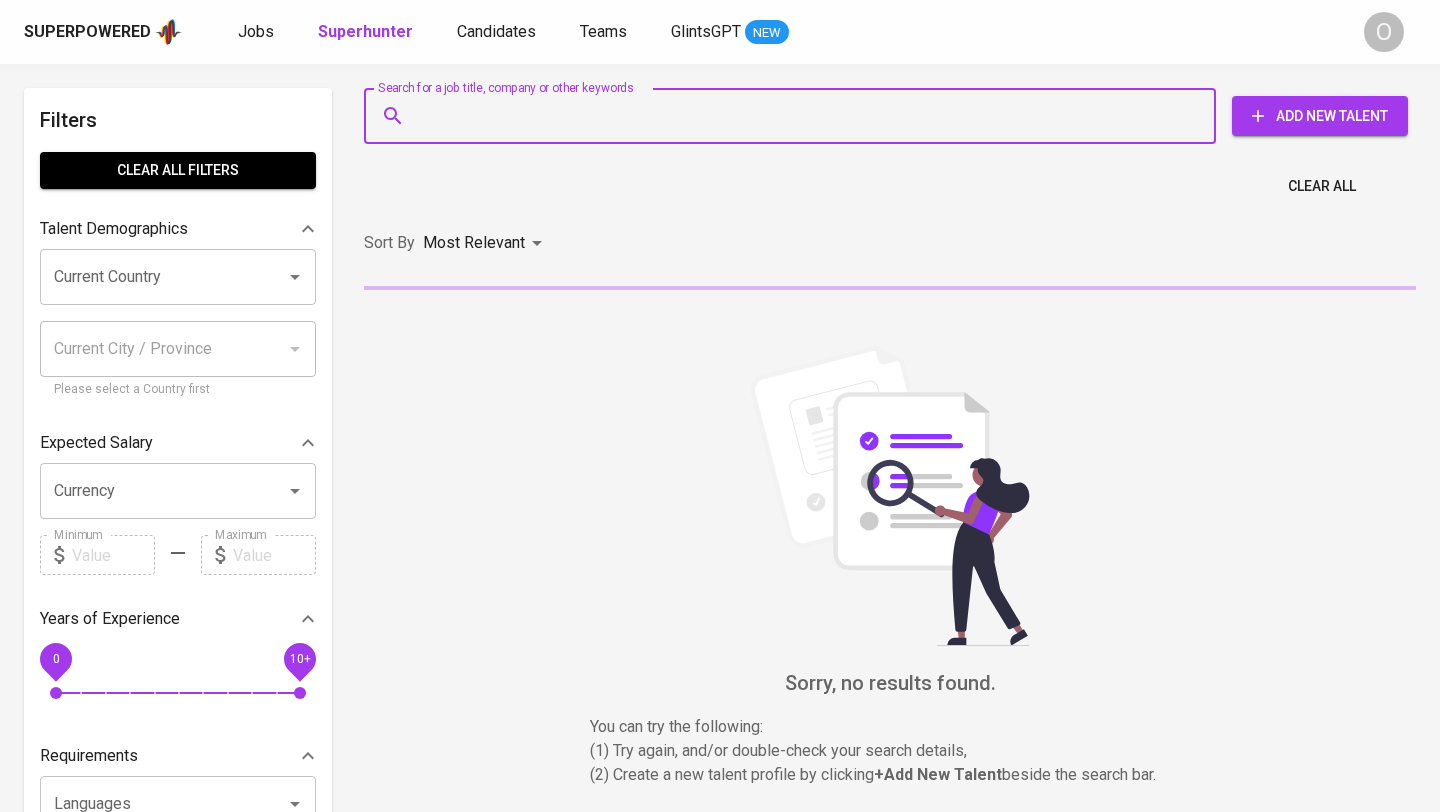 paste on "xiamengyang7@gmail.com" 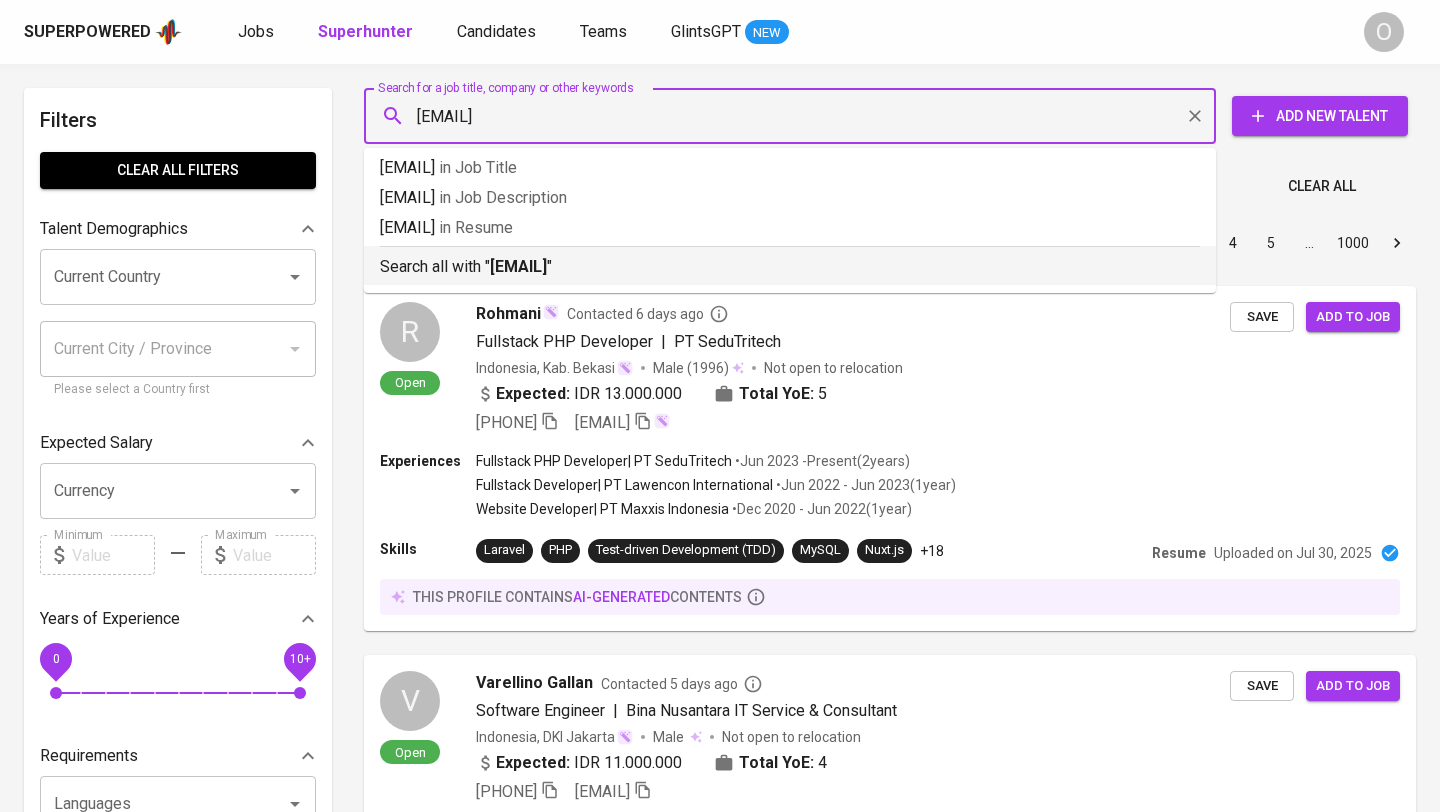 click on "xiamengyang7@gmail.com" at bounding box center [518, 266] 